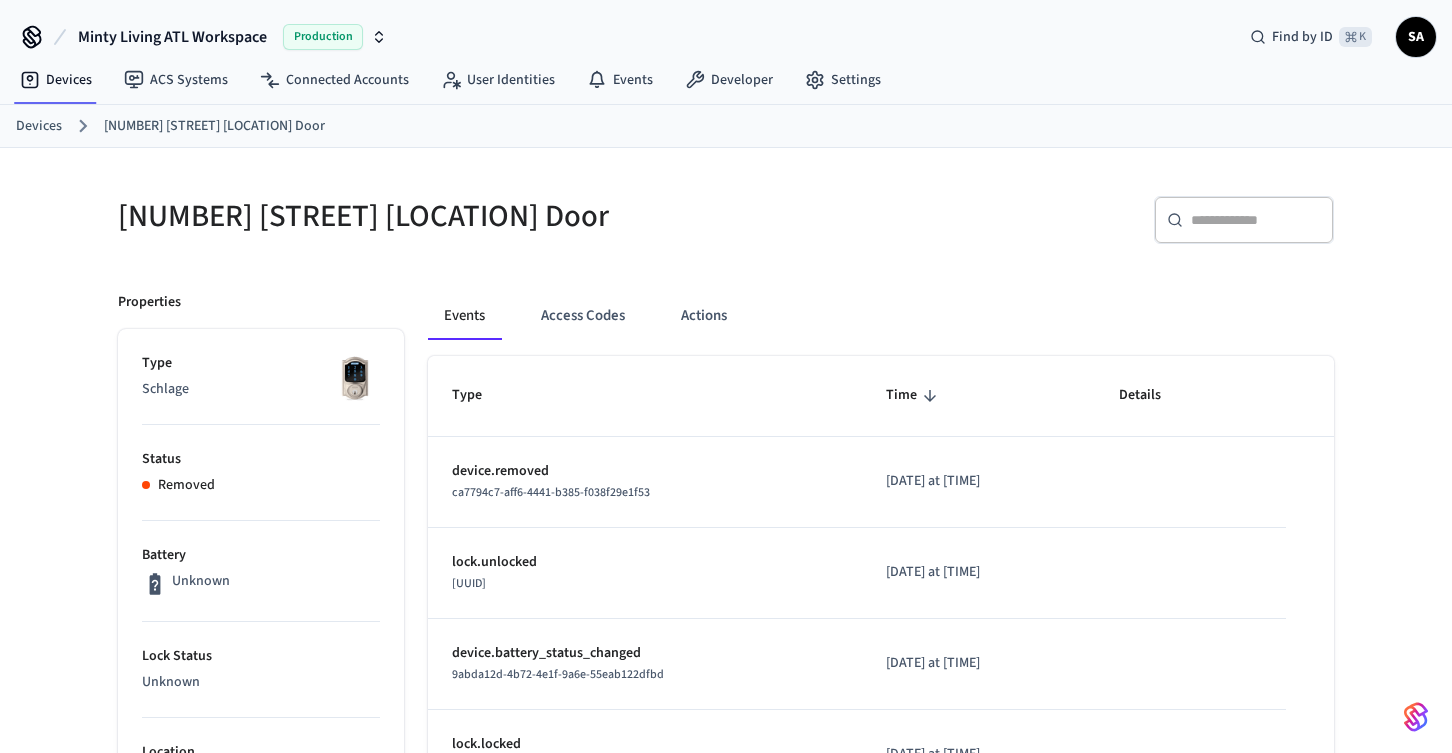 scroll, scrollTop: 0, scrollLeft: 0, axis: both 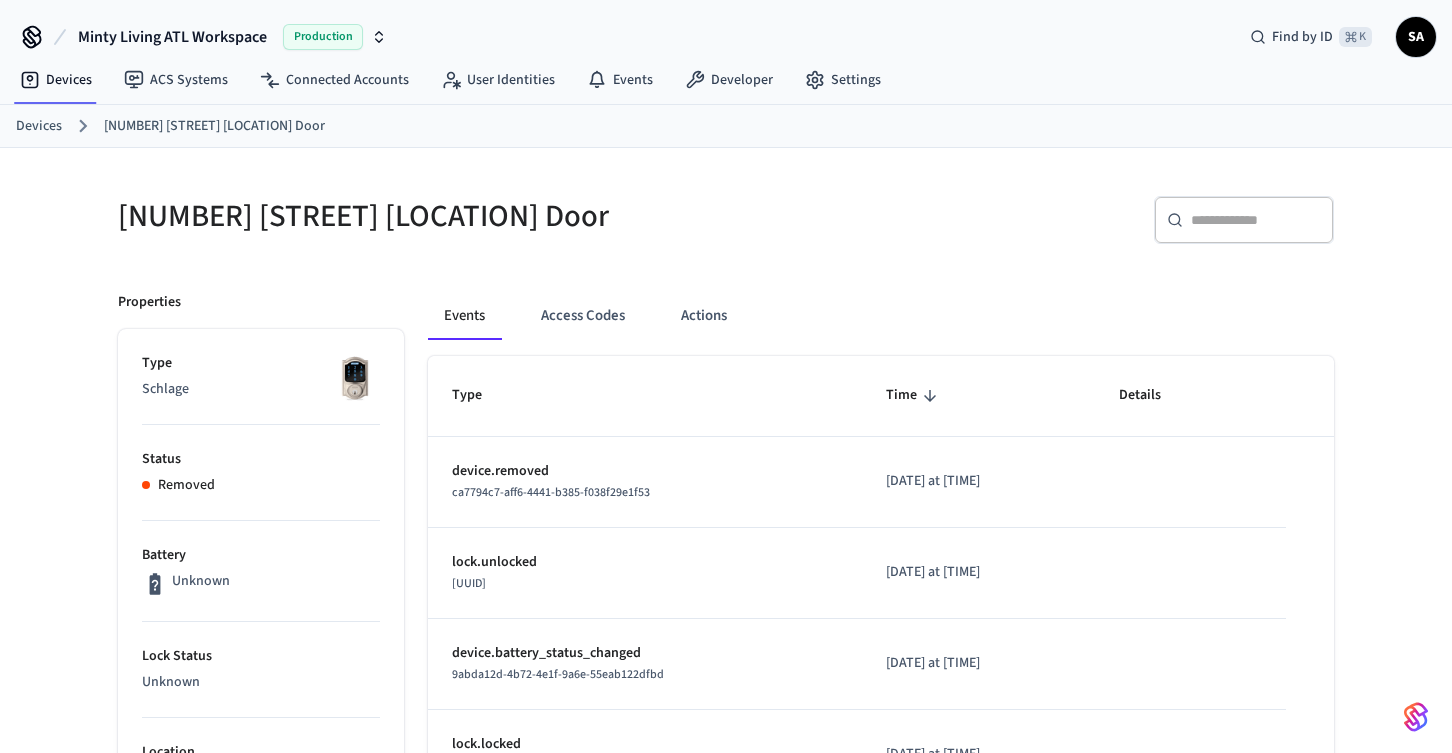 click on "Minty Living ATL Workspace Production Find by ID ⌘ K SA" at bounding box center (726, 29) 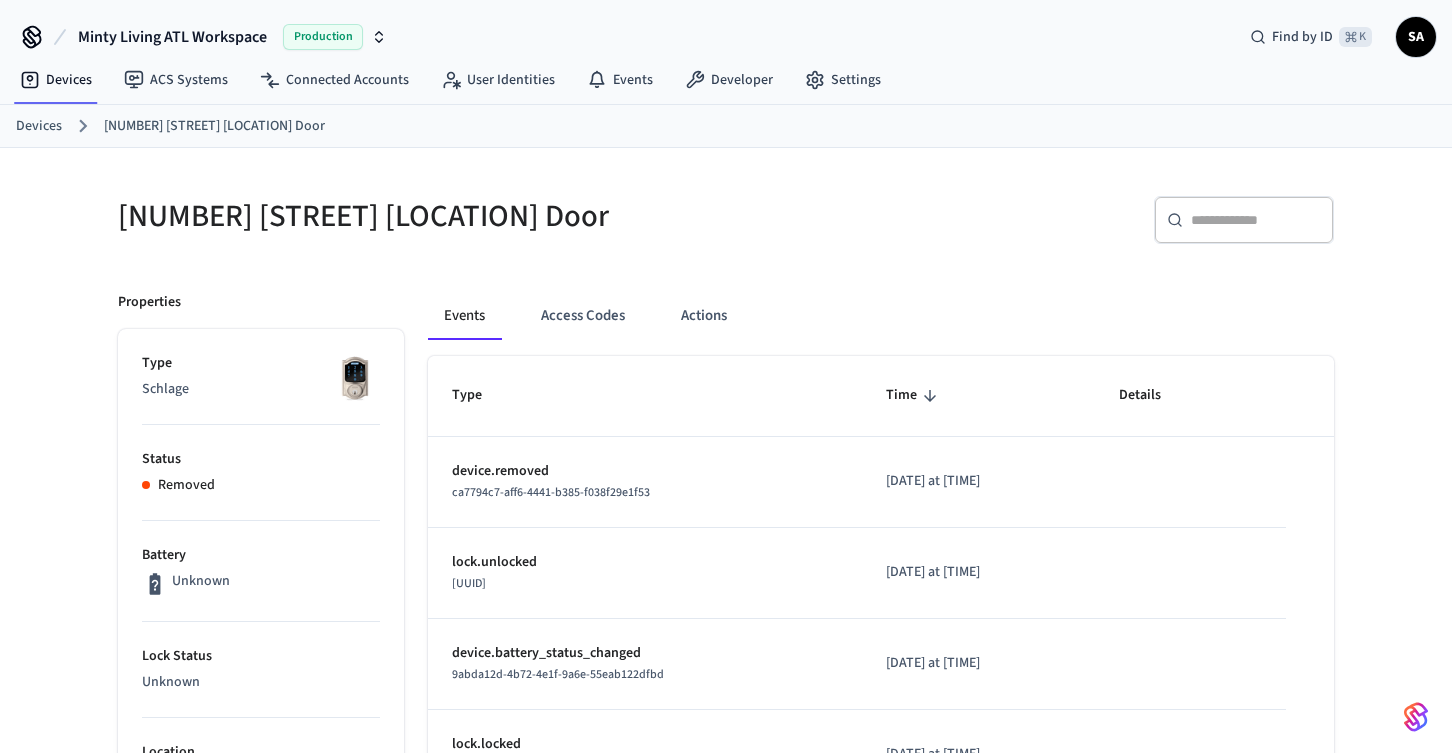 click on "Devices" at bounding box center [39, 126] 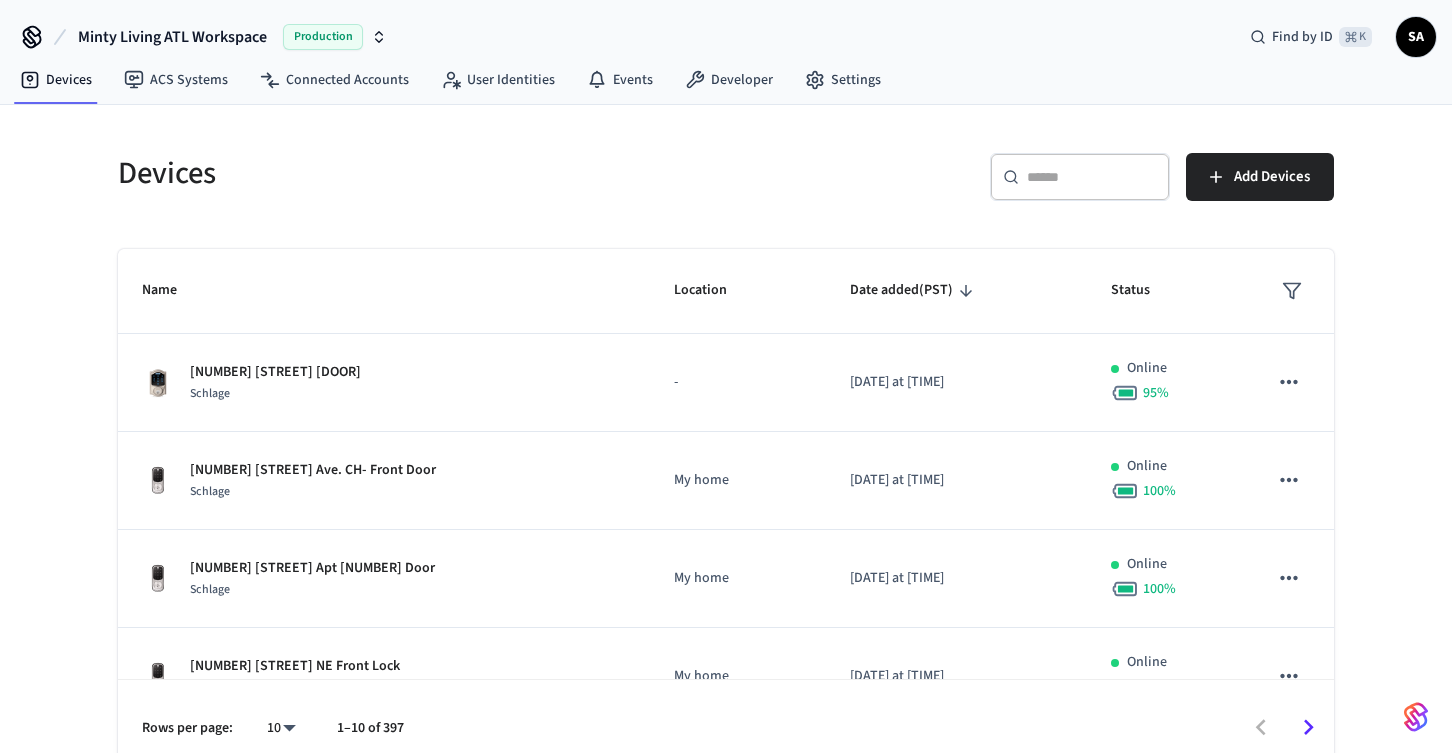 click on "​ ​" at bounding box center [1080, 177] 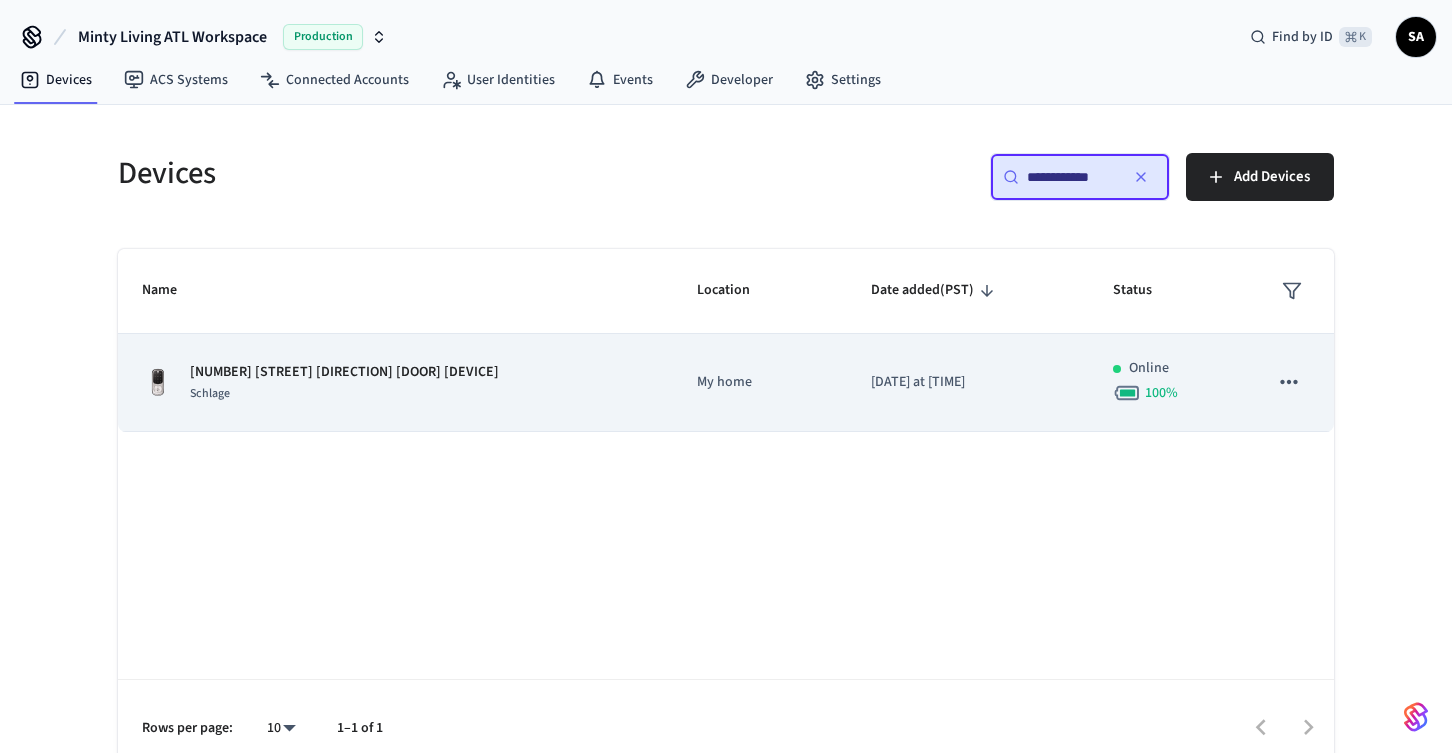 type on "**********" 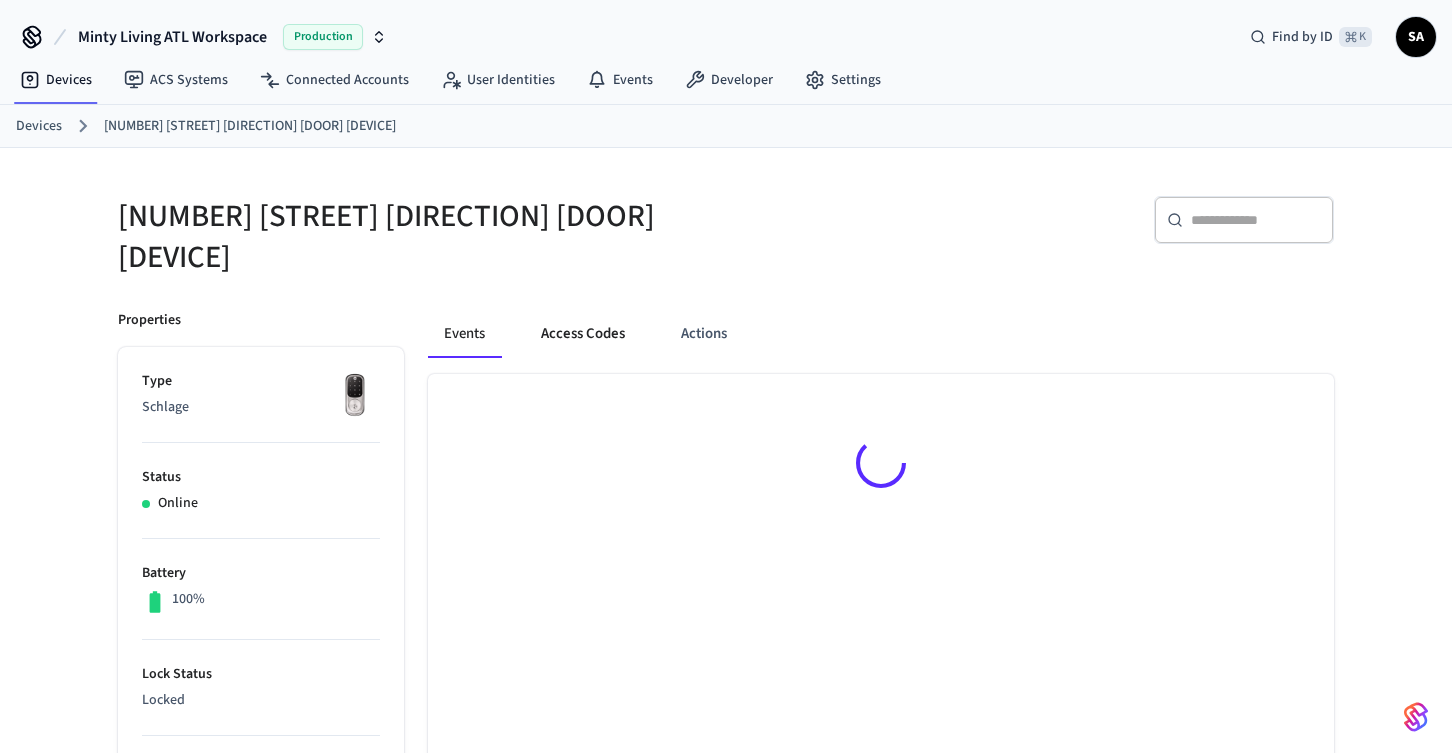 click on "Access Codes" at bounding box center (583, 334) 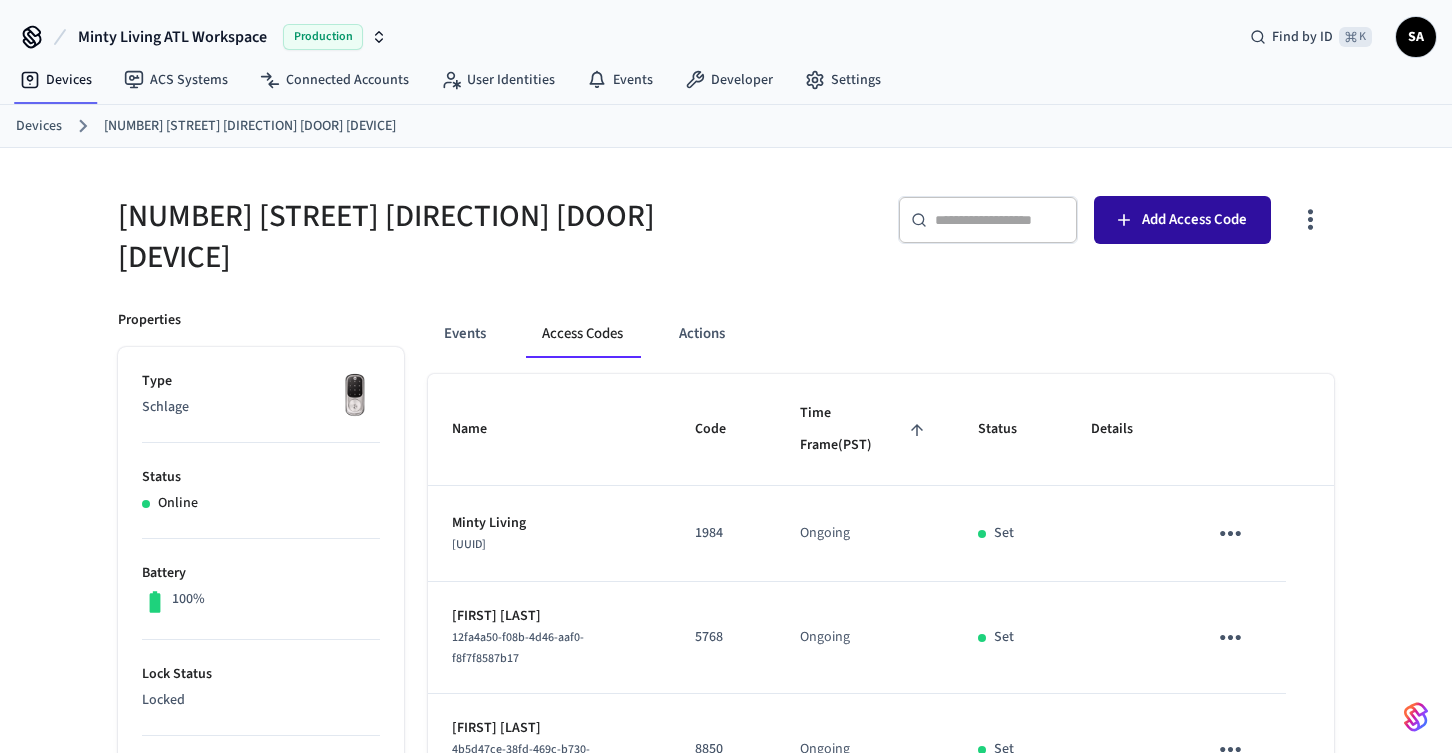 click on "Add Access Code" at bounding box center (1194, 220) 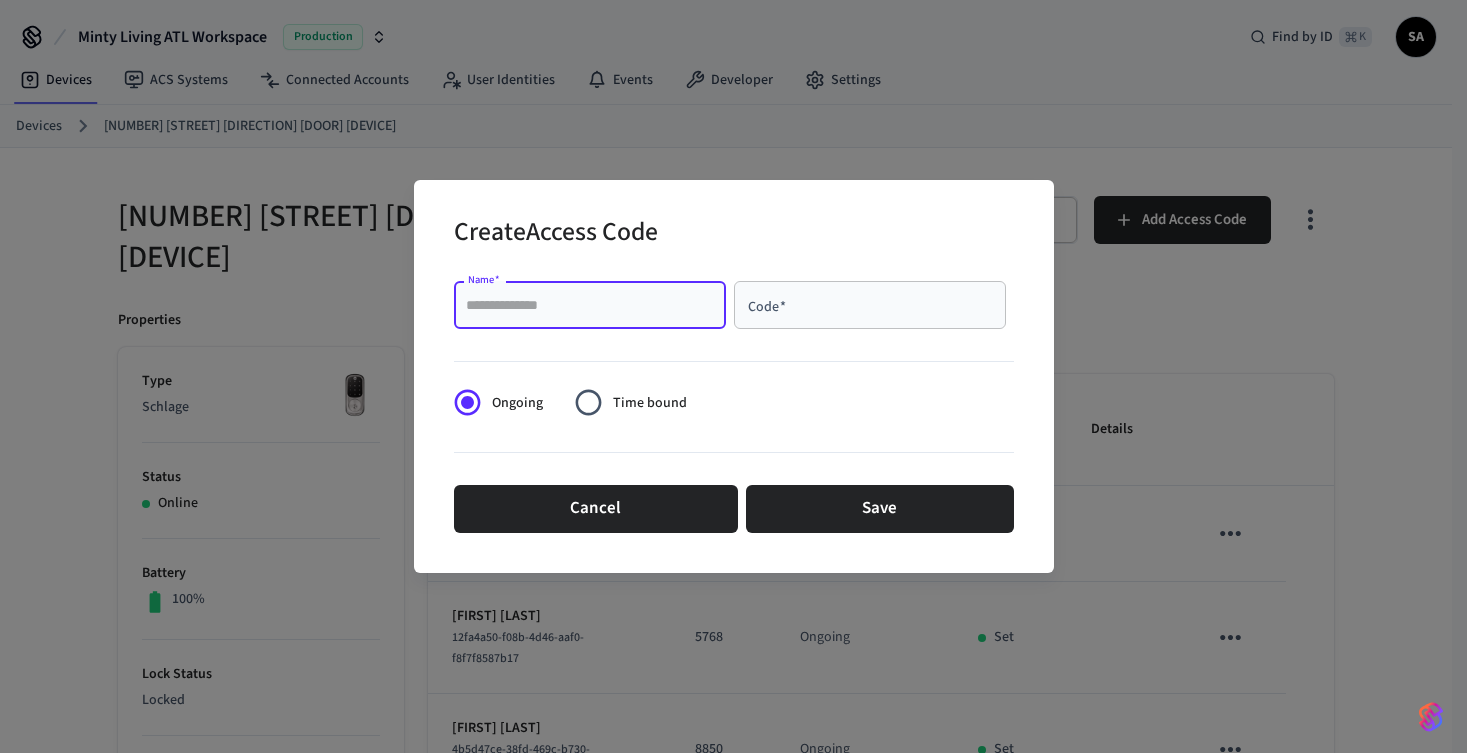 click on "Name   *" at bounding box center [590, 305] 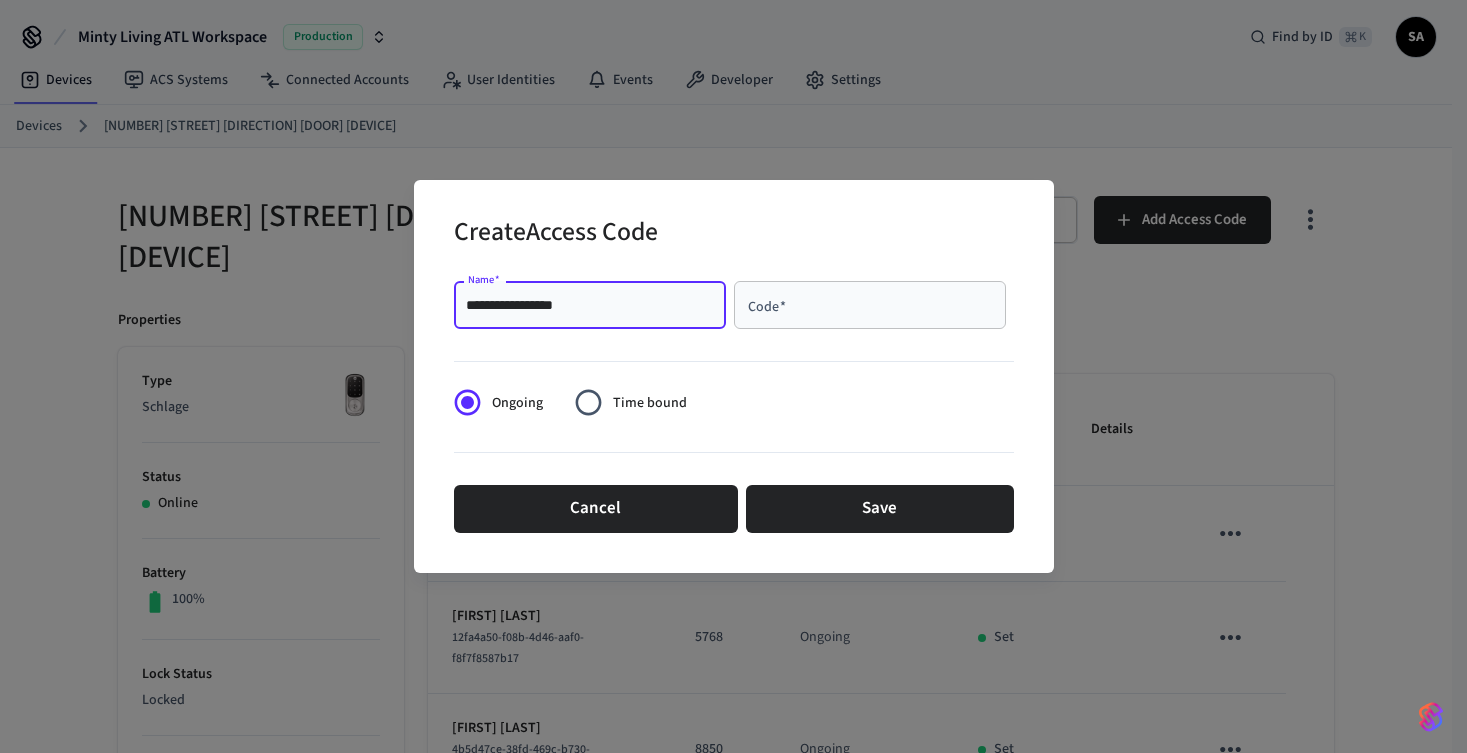 type on "**********" 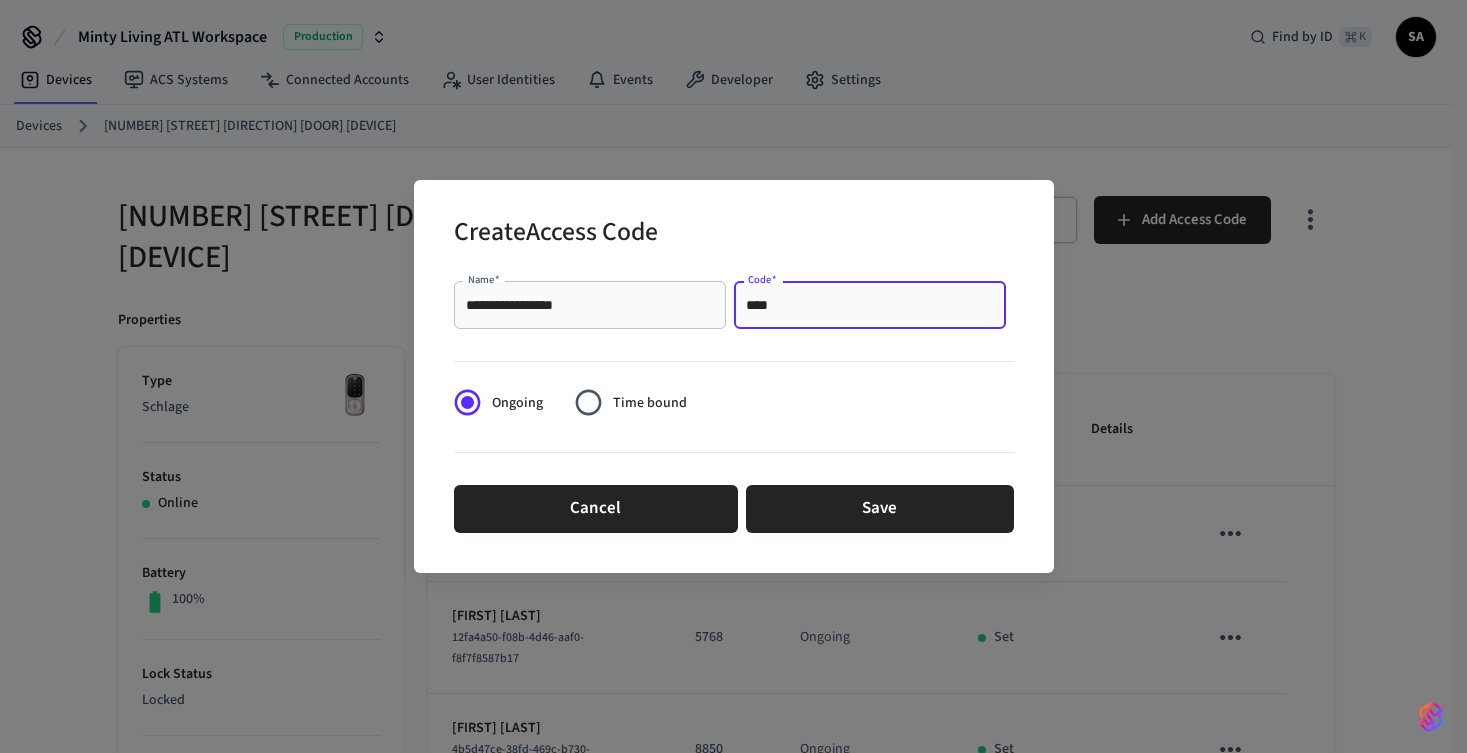 type on "****" 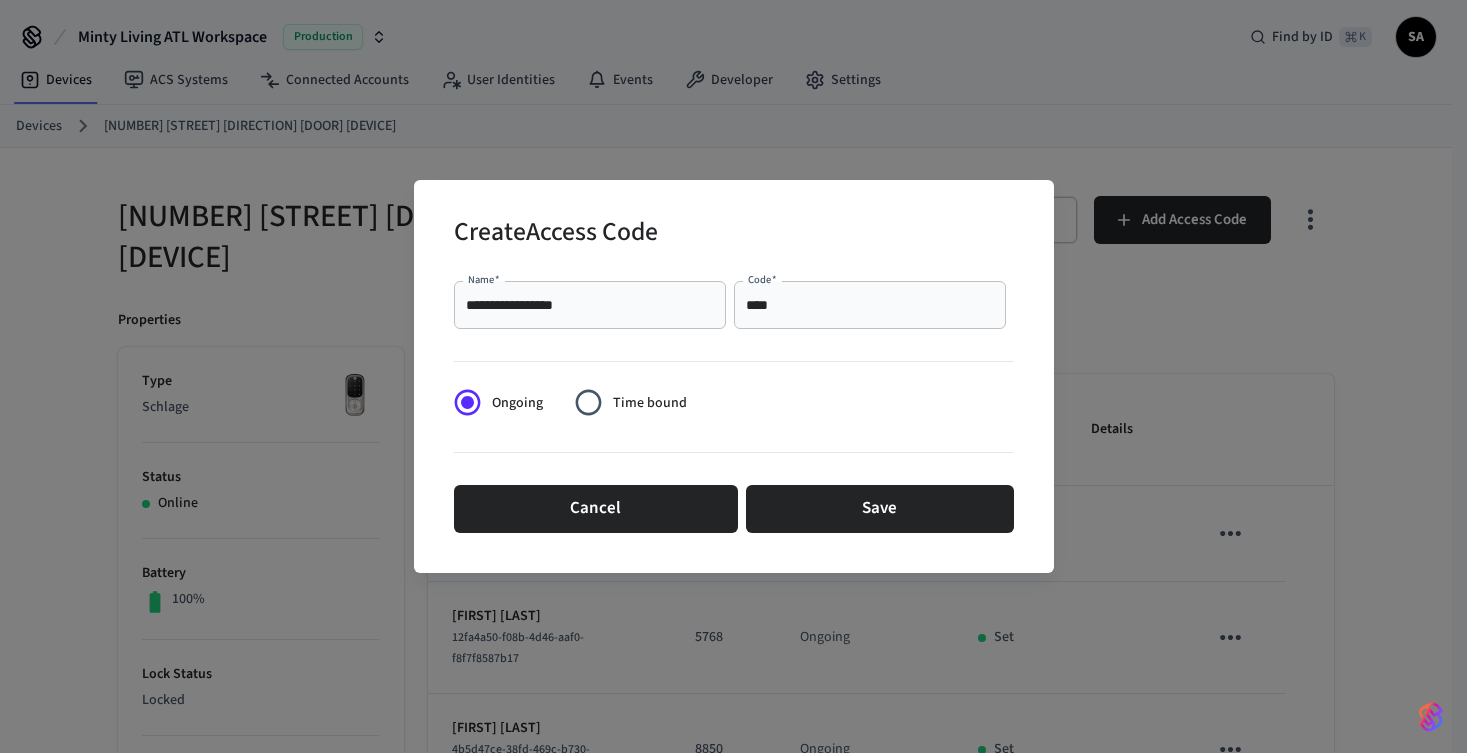 click on "Cancel Save" at bounding box center (734, 509) 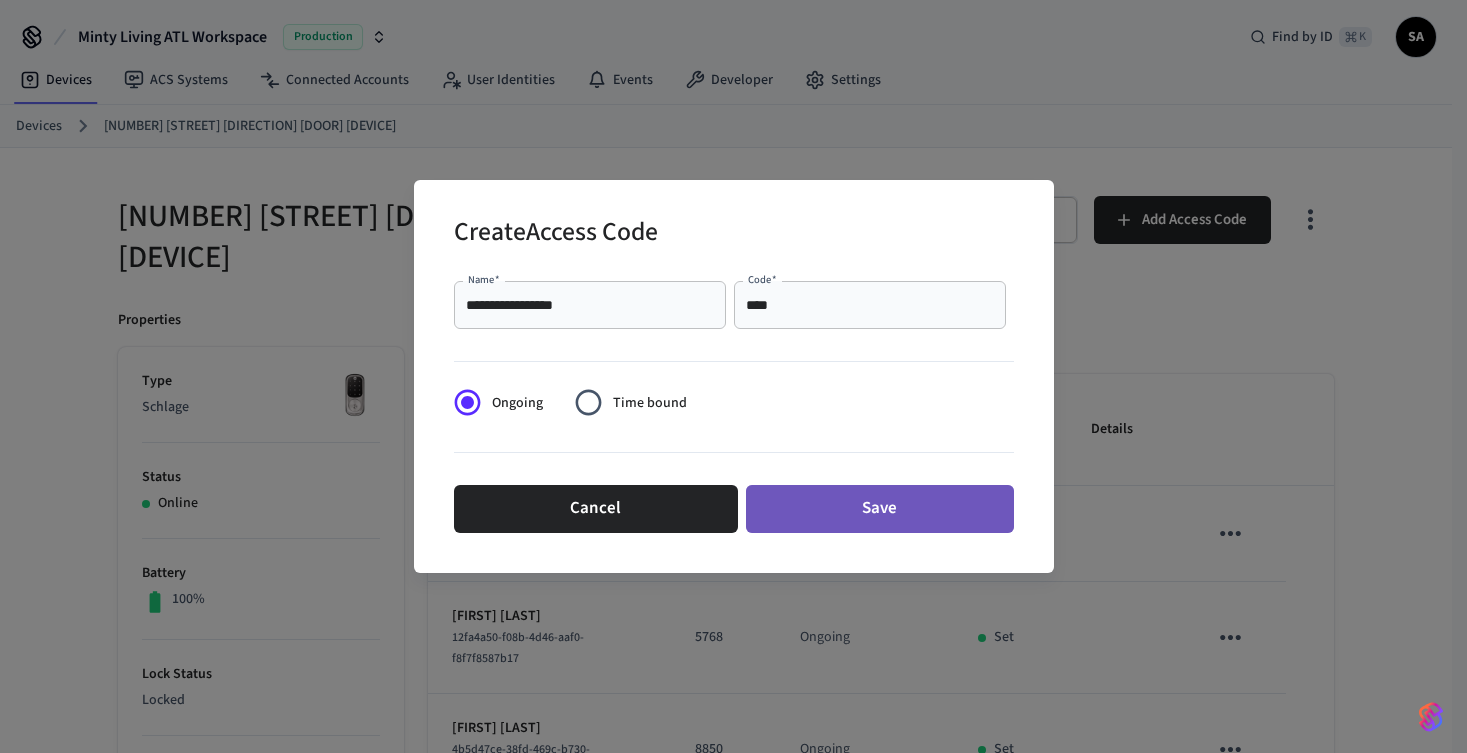 click on "Save" at bounding box center [880, 509] 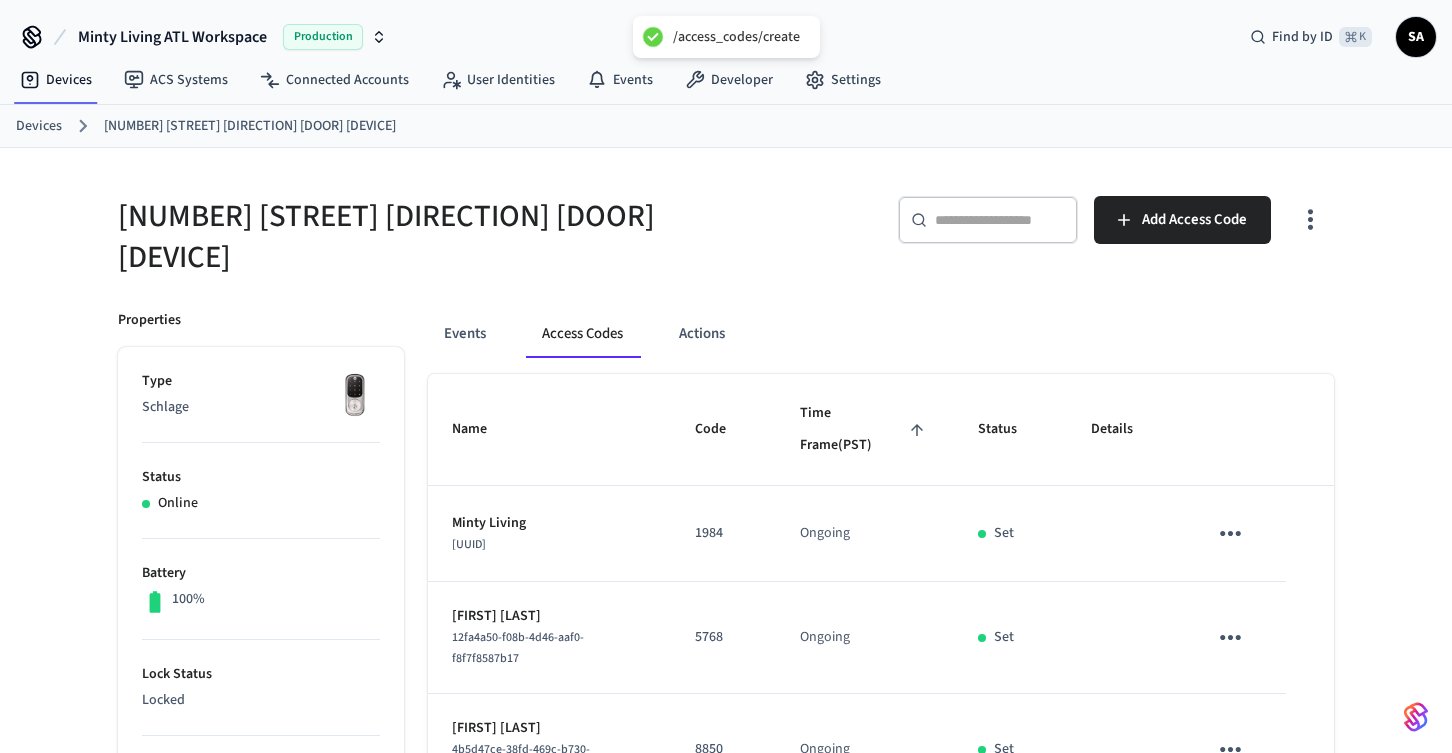 click on "Devices [NUMBER] [STREET] NE Front Door Lock" at bounding box center (734, 126) 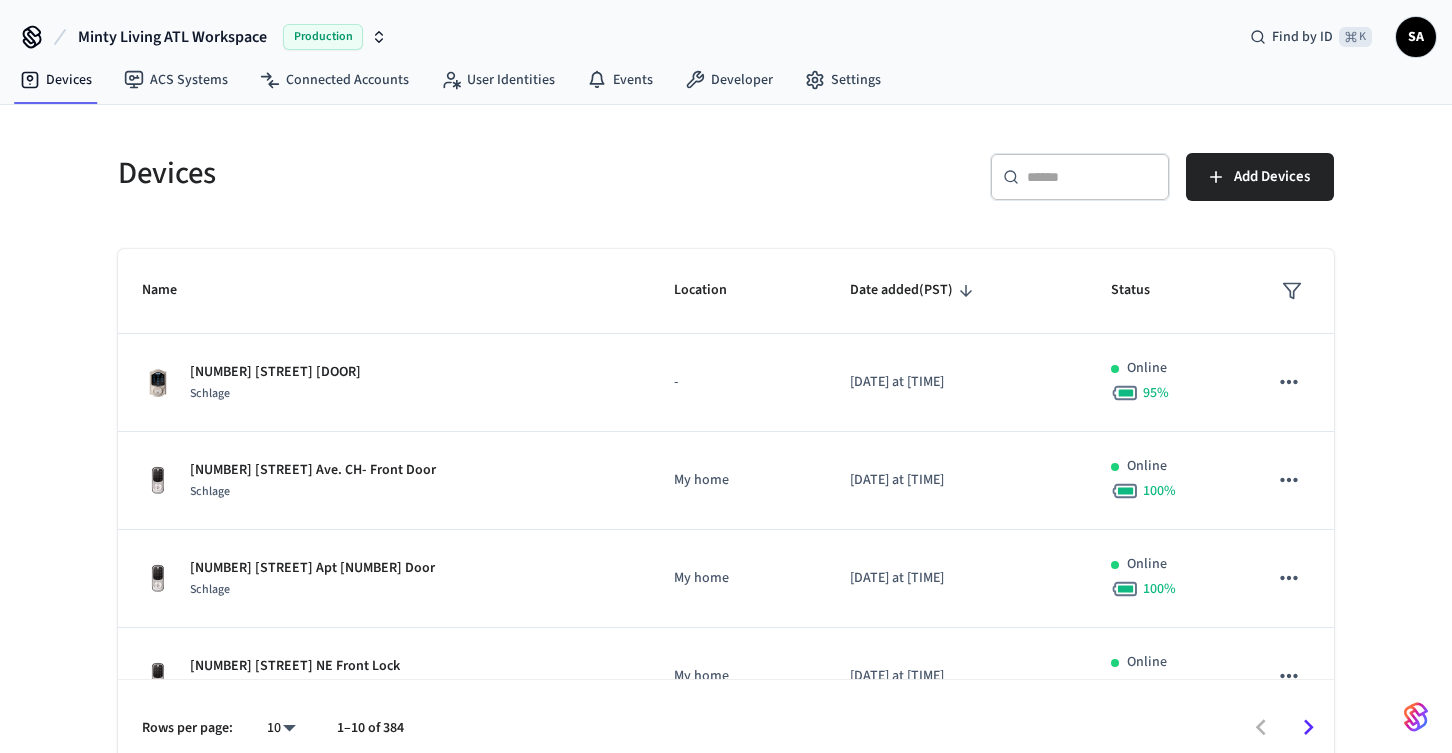 click at bounding box center (1092, 177) 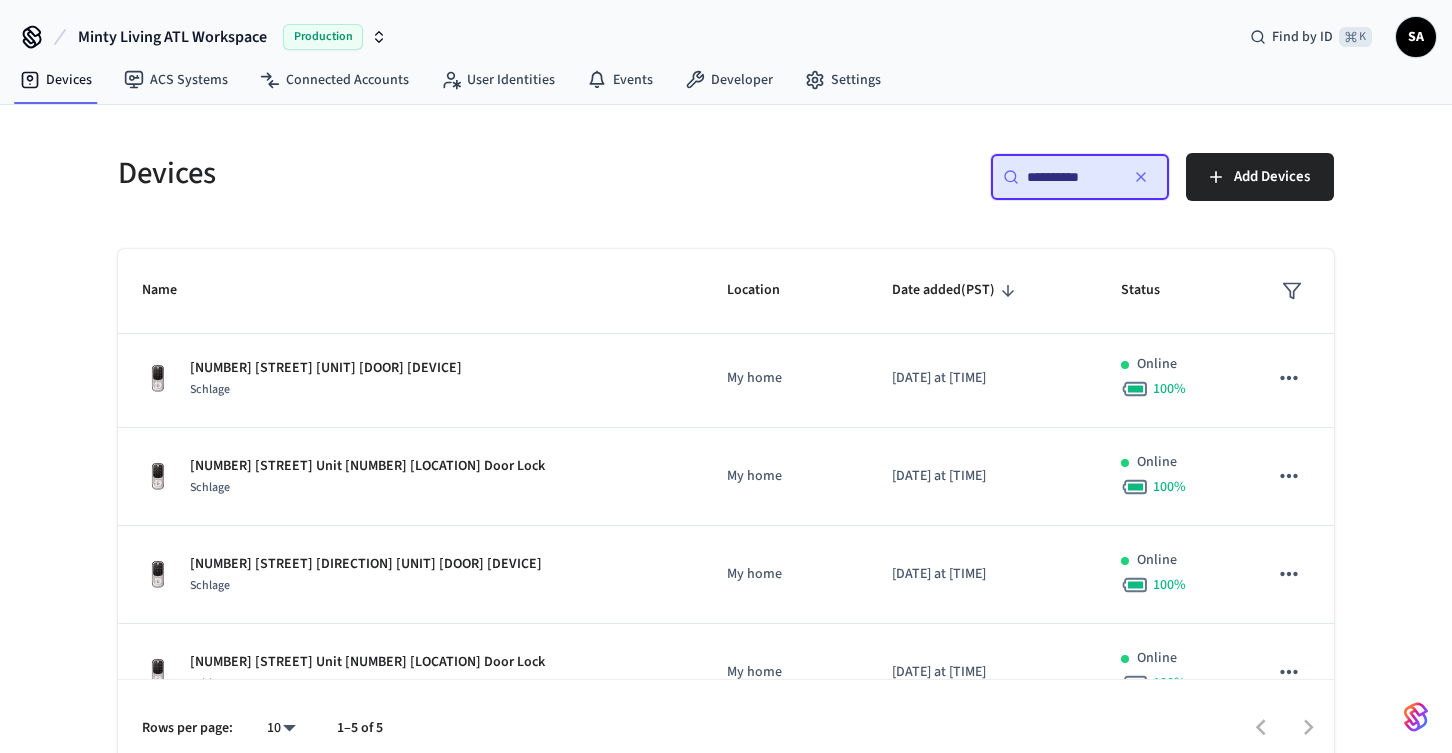 scroll, scrollTop: 145, scrollLeft: 0, axis: vertical 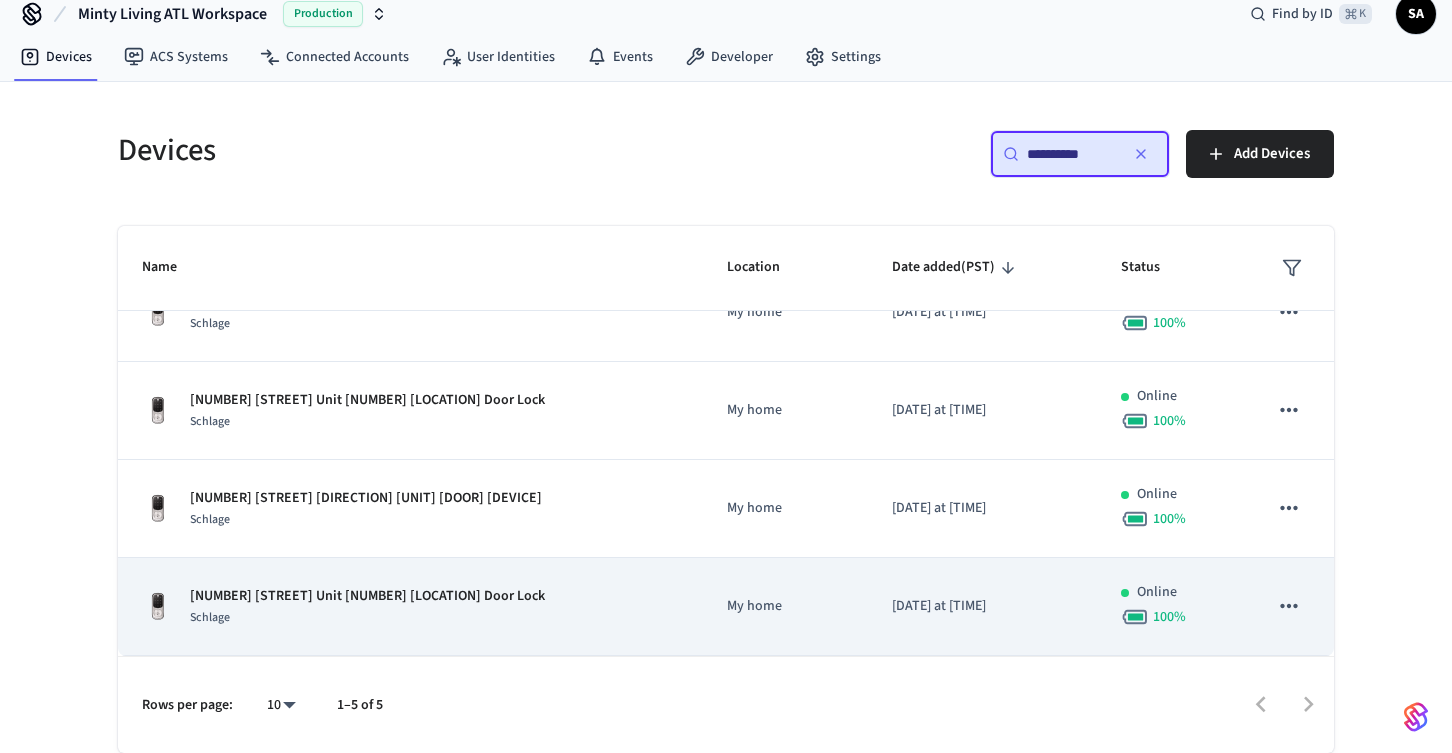 type on "**********" 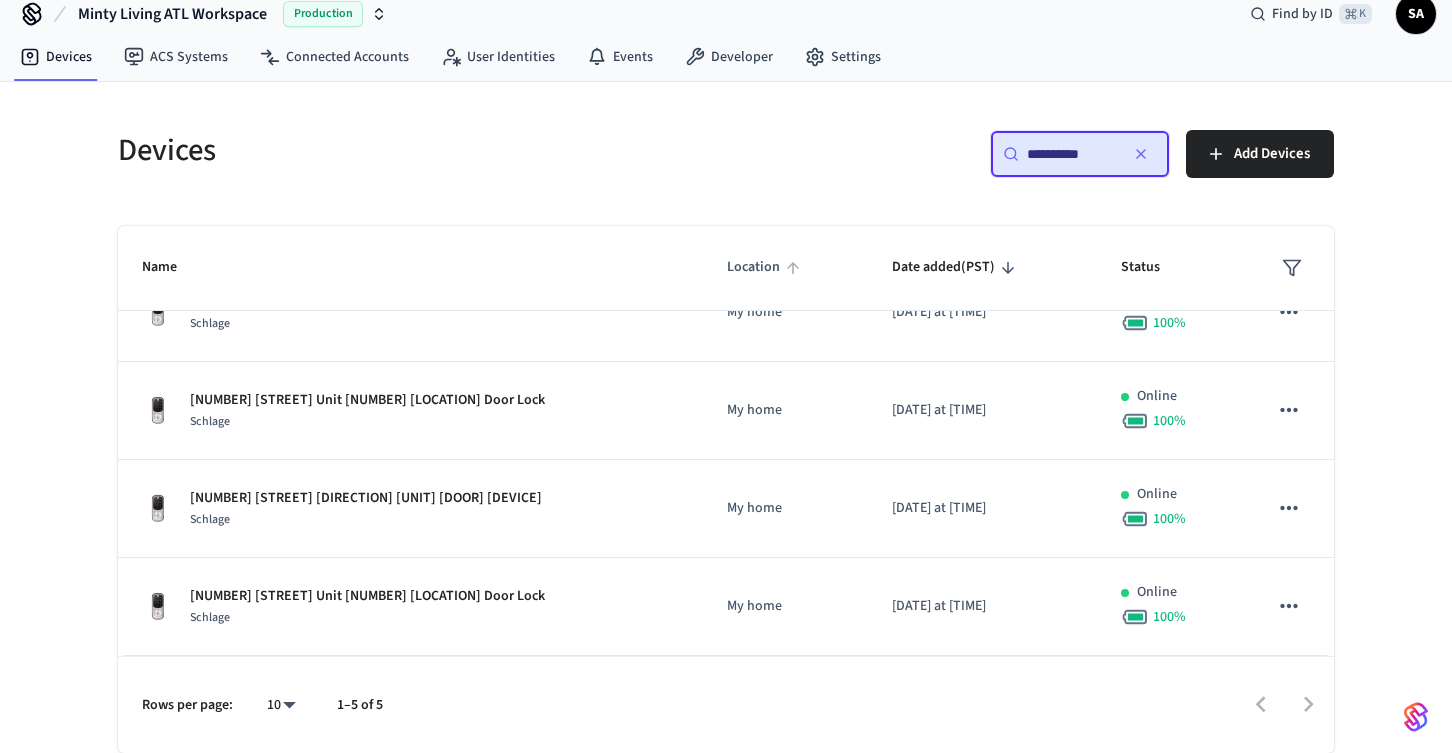 scroll, scrollTop: 0, scrollLeft: 0, axis: both 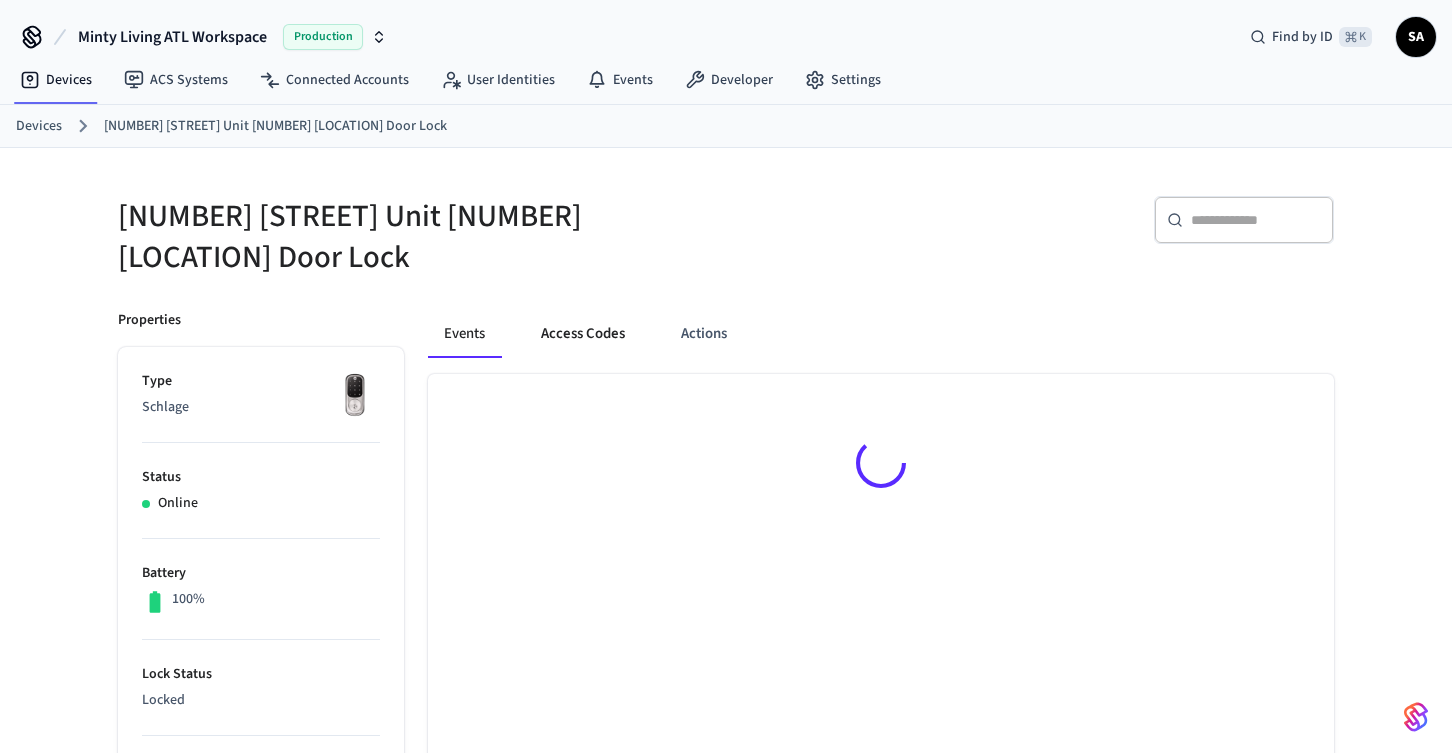 click on "Access Codes" at bounding box center [583, 334] 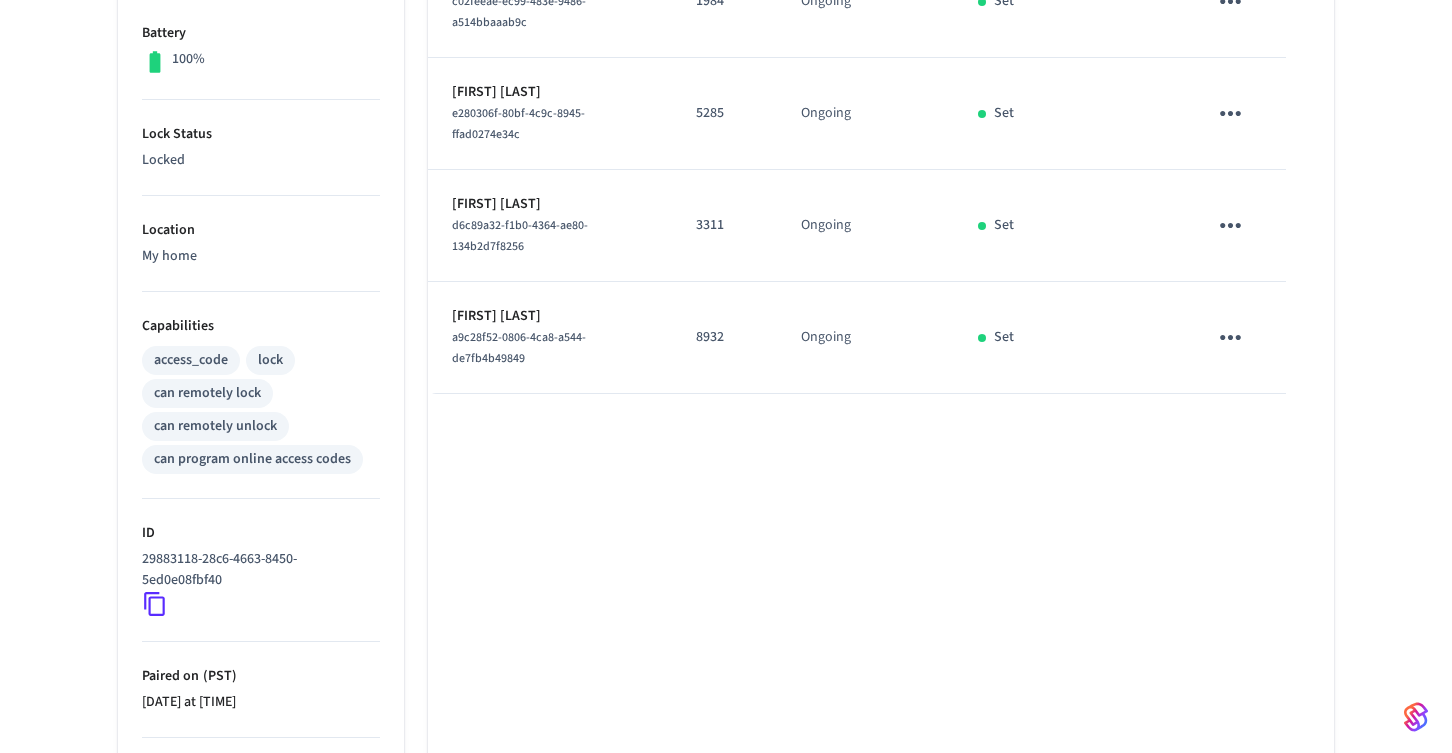 scroll, scrollTop: 0, scrollLeft: 0, axis: both 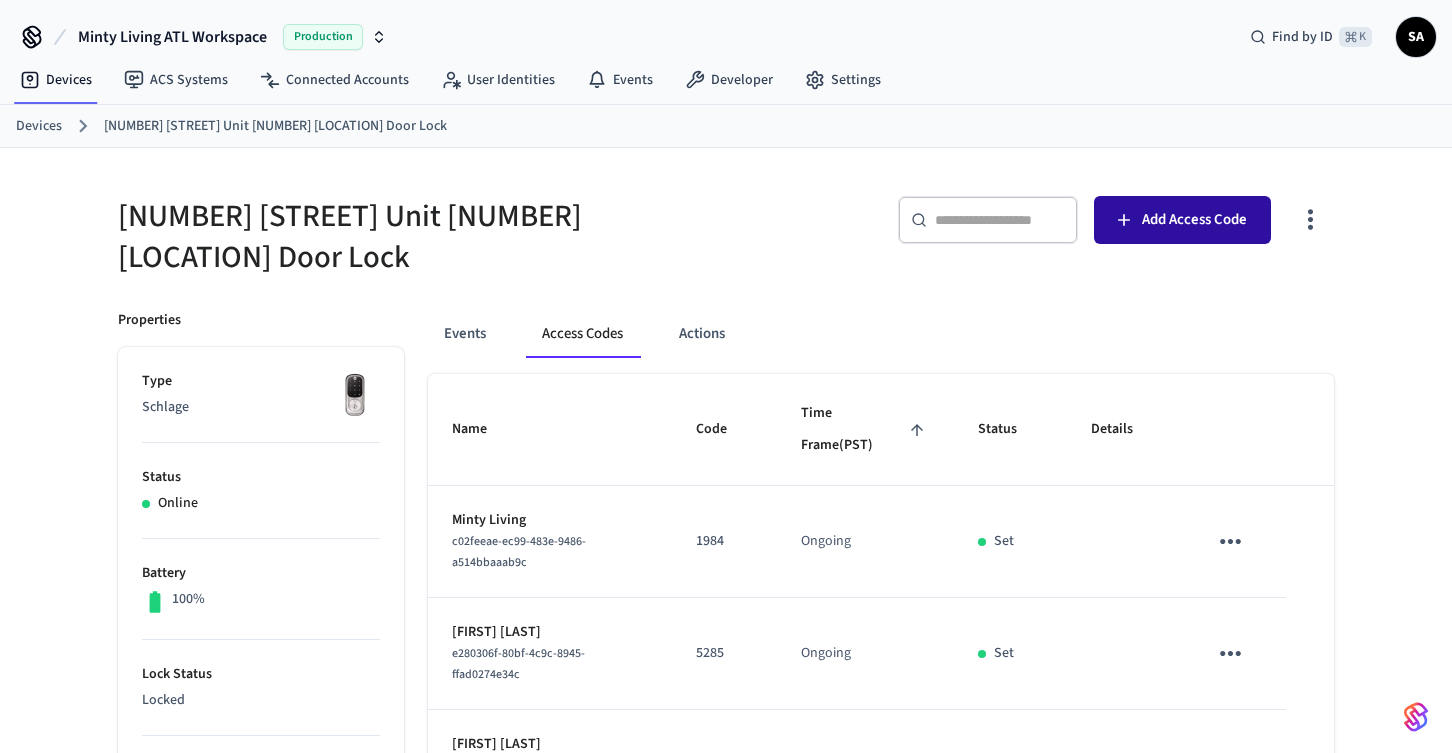 click on "Add Access Code" at bounding box center [1194, 220] 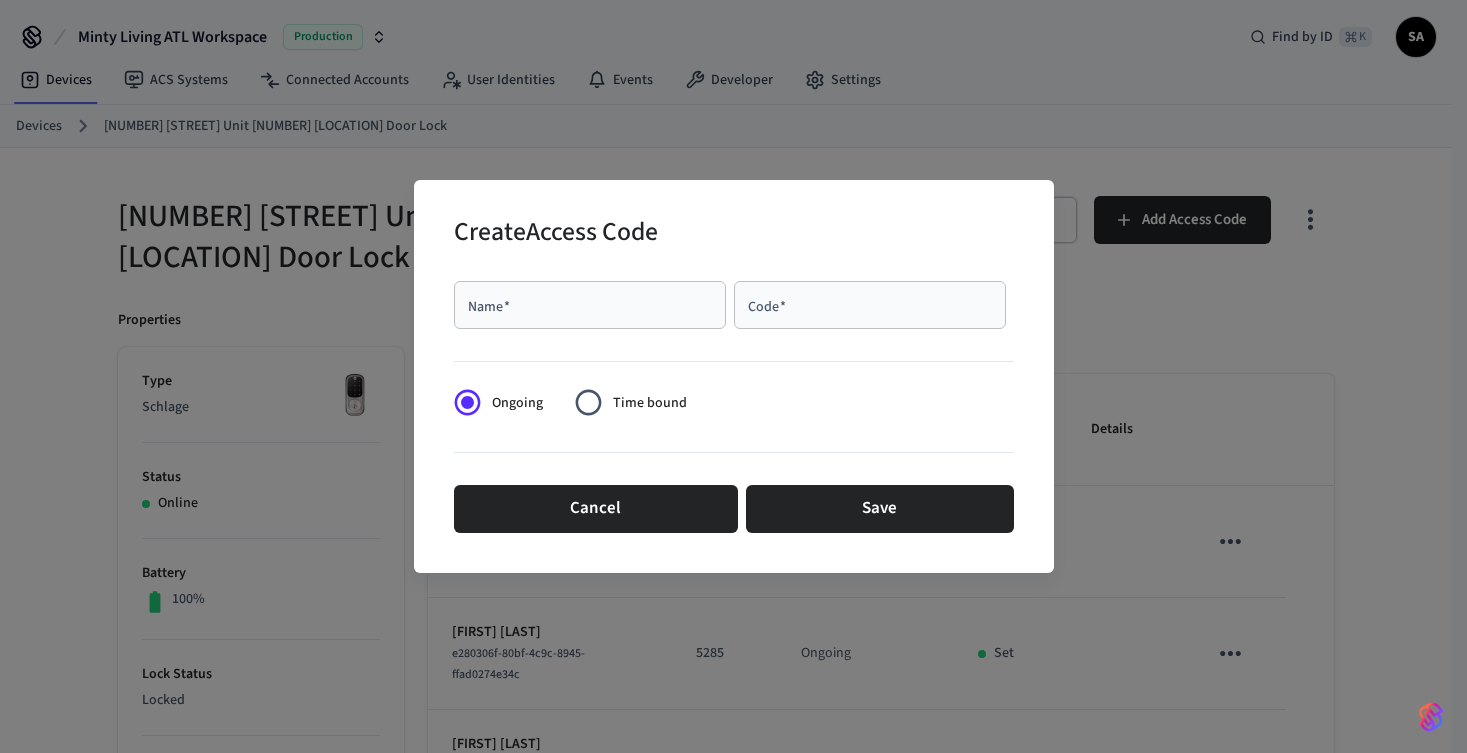 click on "Name   *" at bounding box center (590, 305) 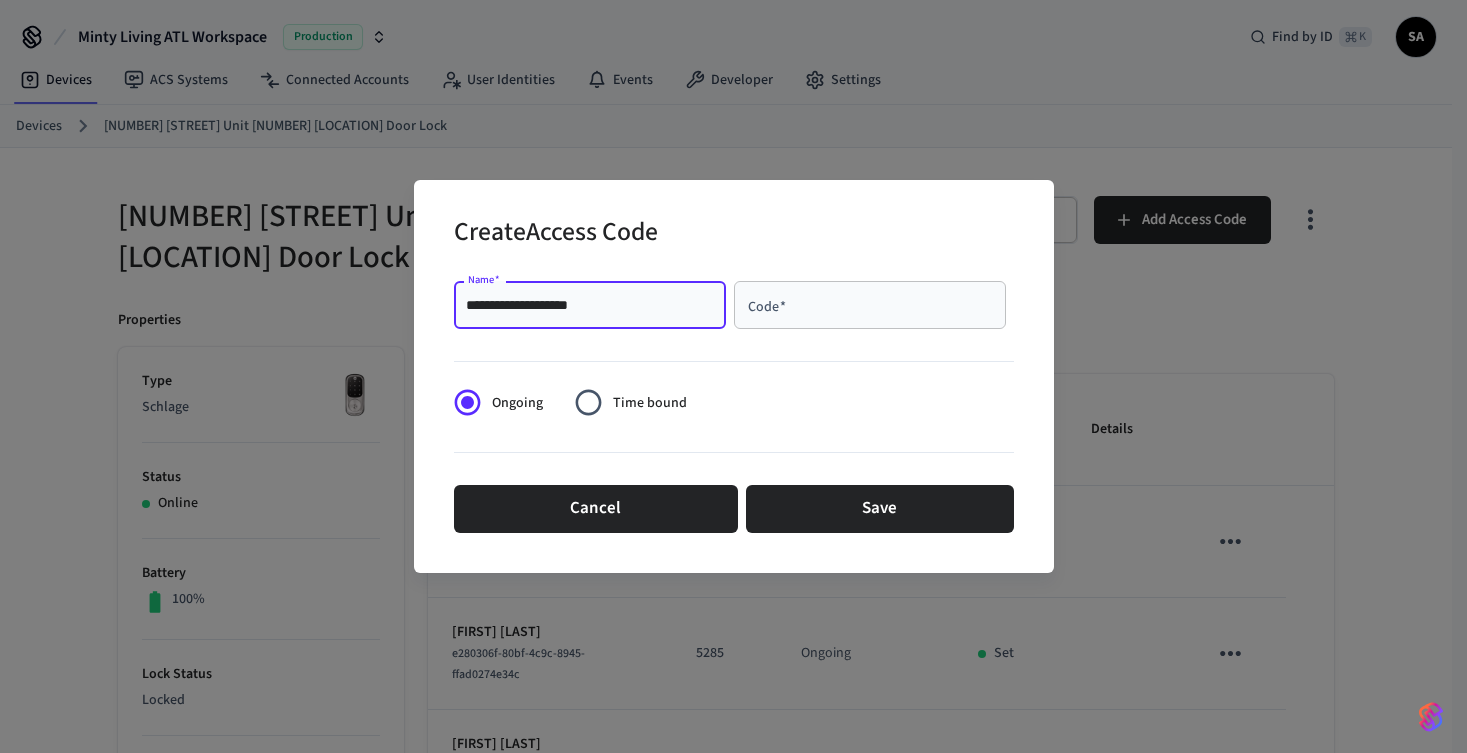 type on "**********" 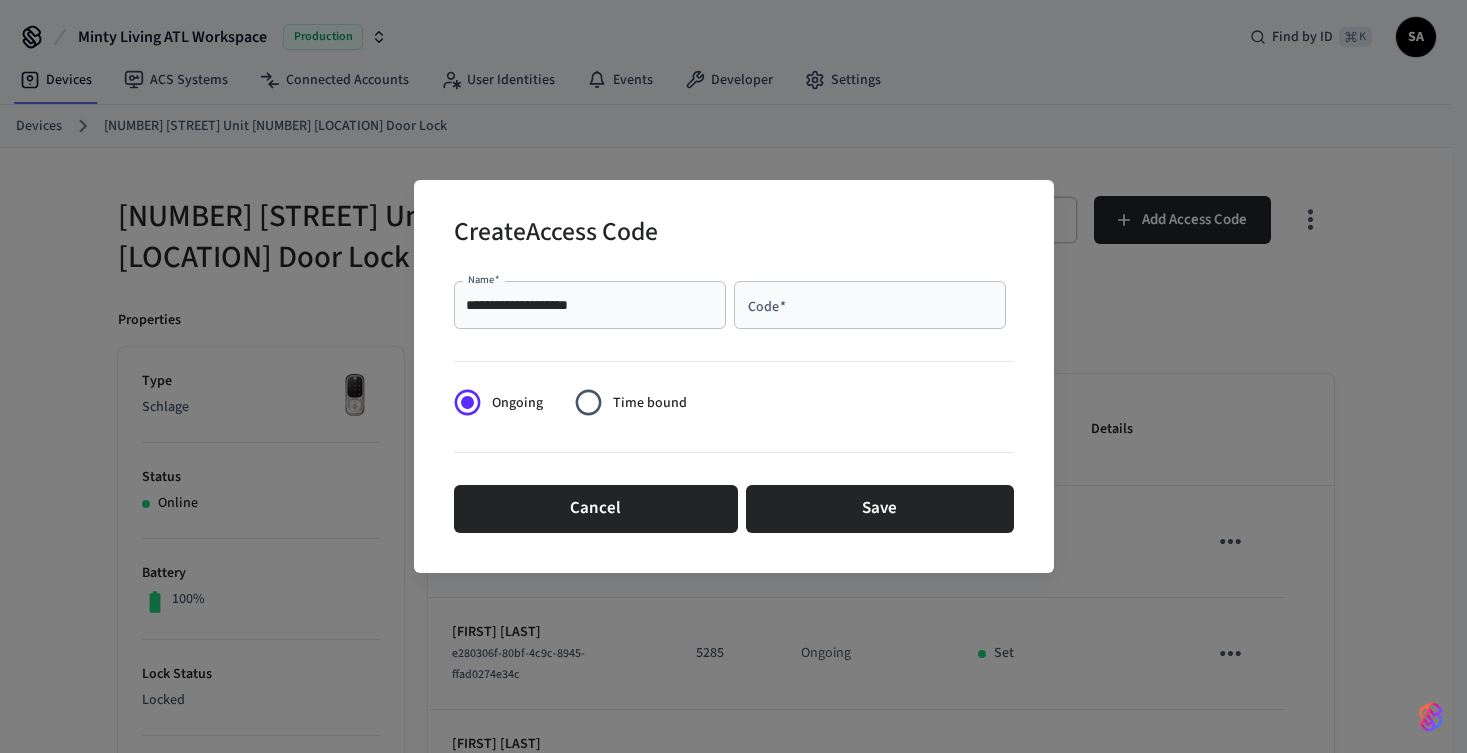 click on "Code   *" at bounding box center [870, 305] 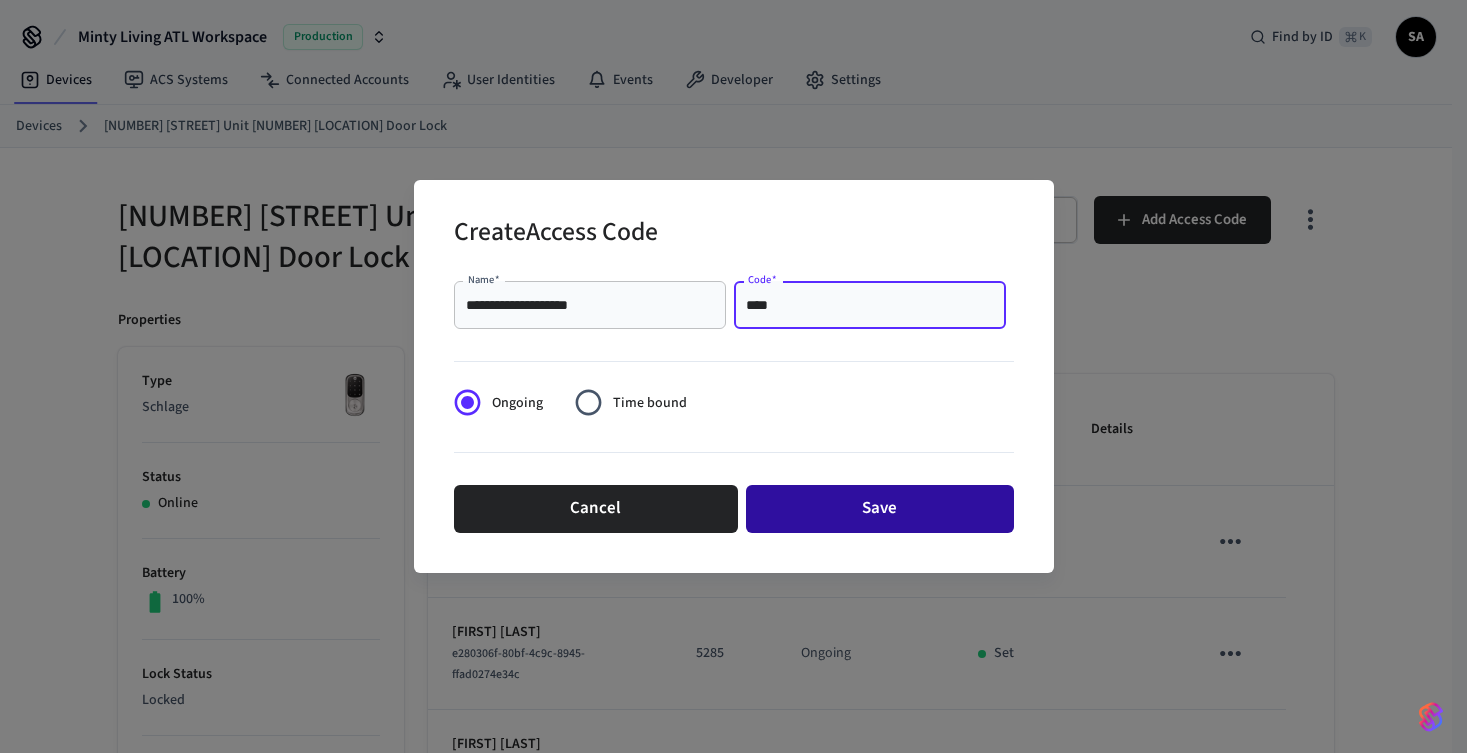 type on "****" 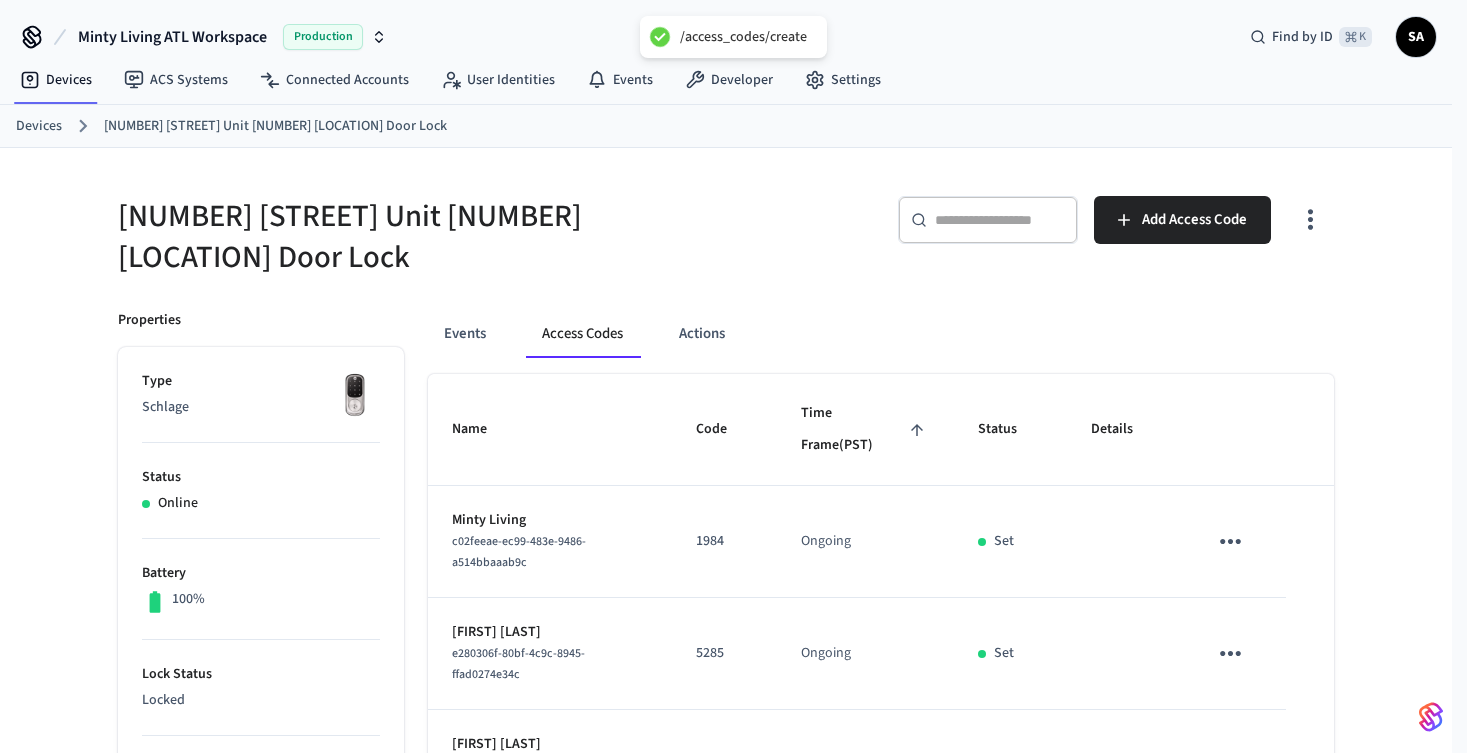 type 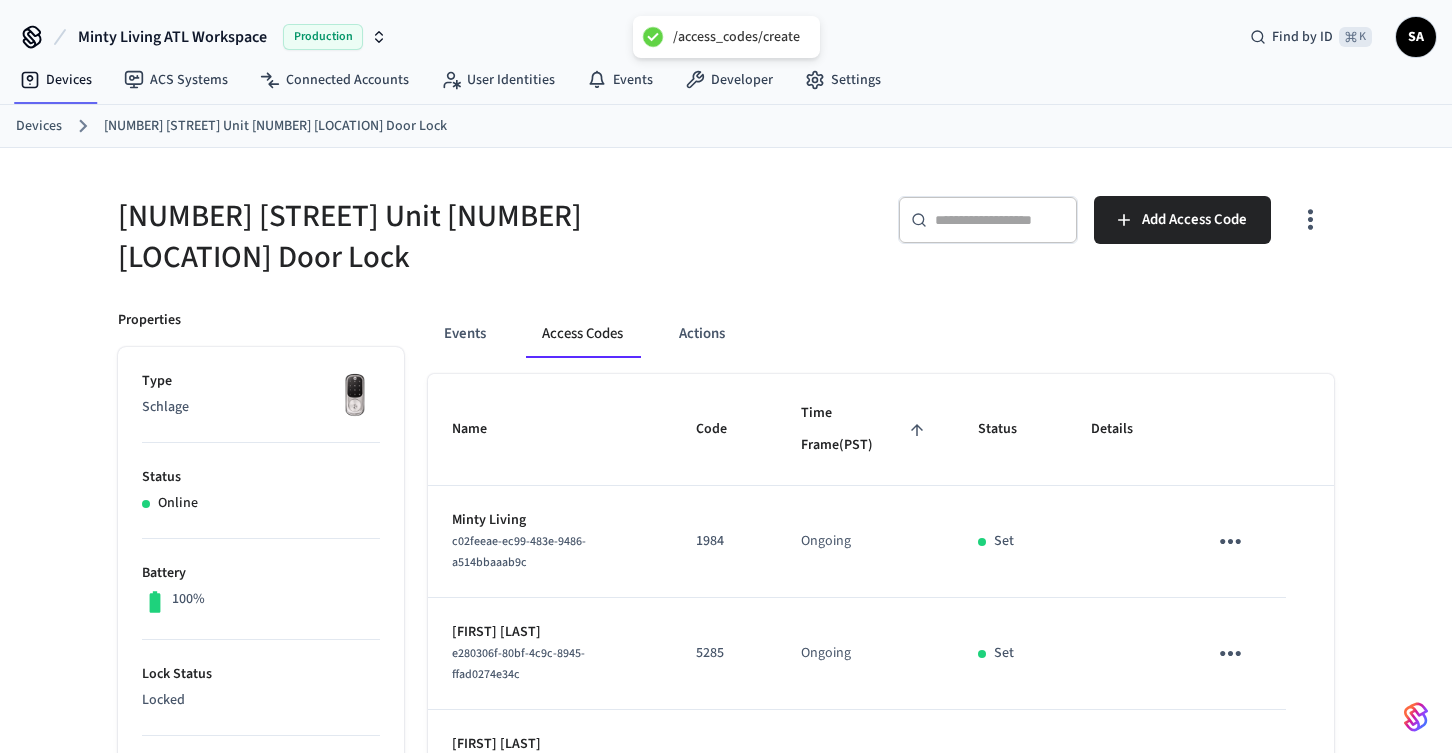 click on "Devices" at bounding box center (39, 126) 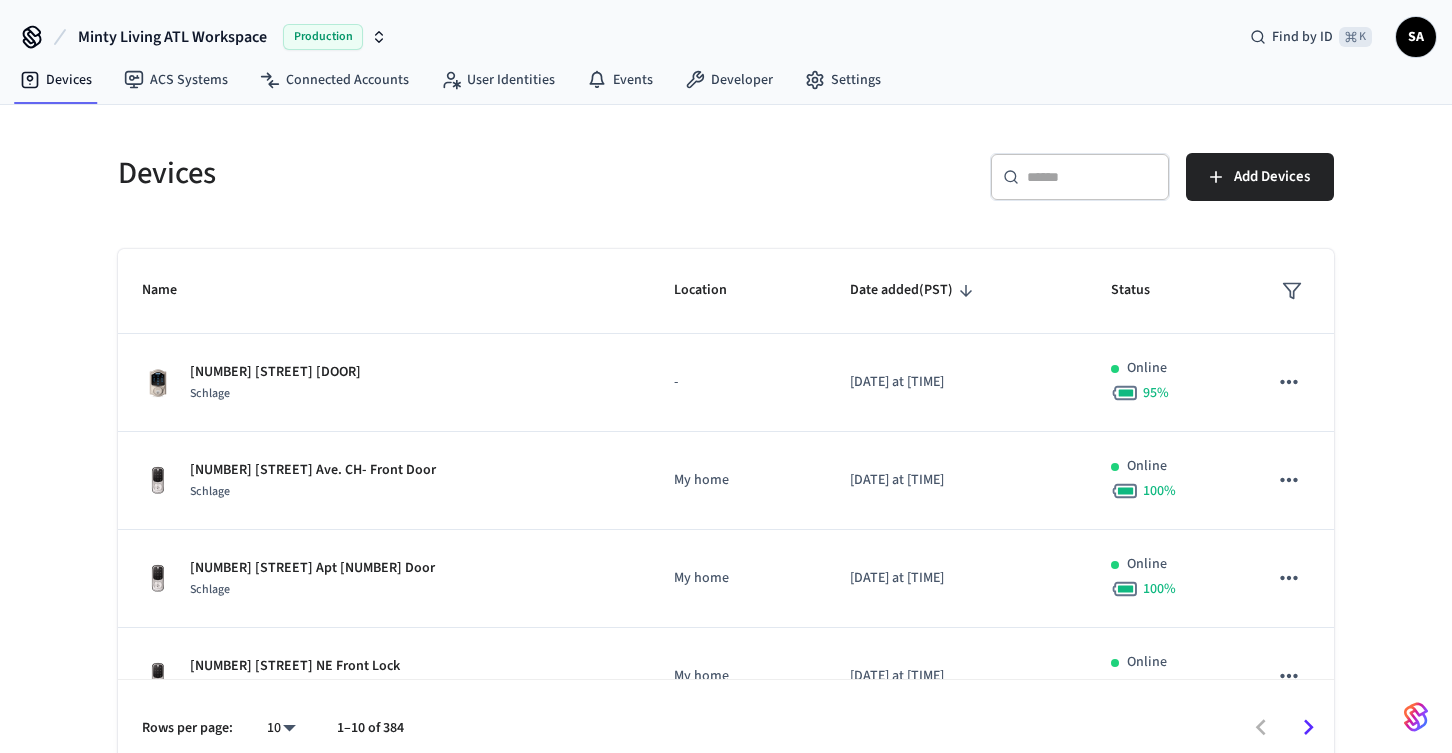 click at bounding box center [1092, 177] 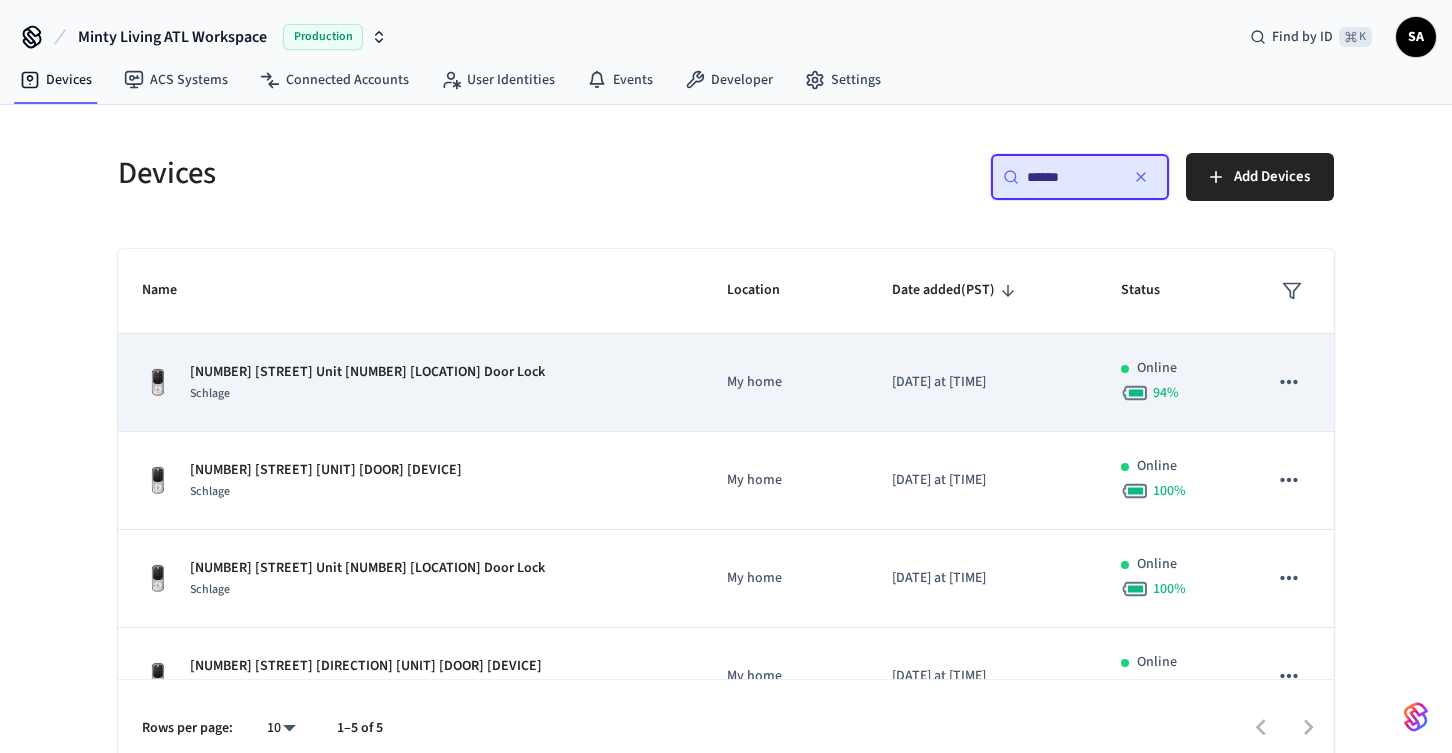 type on "******" 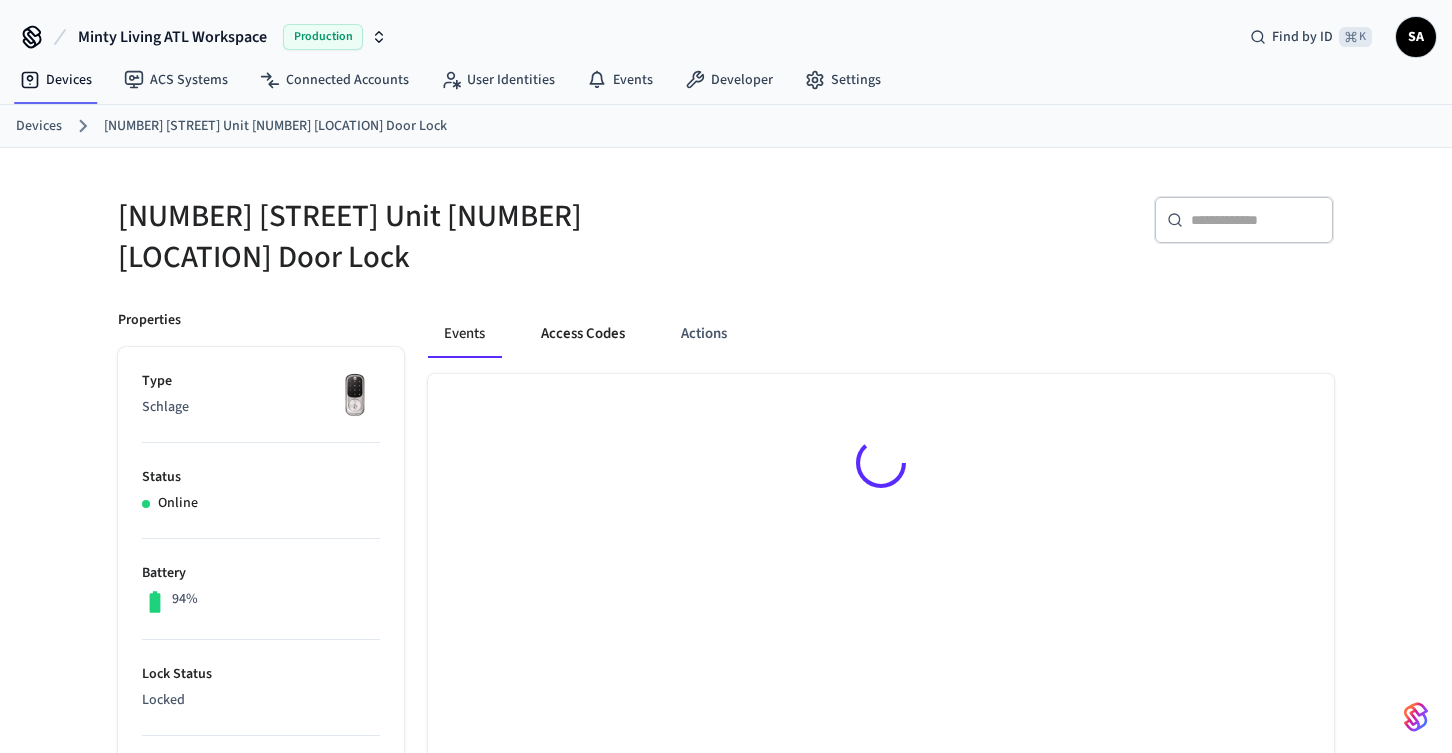 click on "Access Codes" at bounding box center [583, 334] 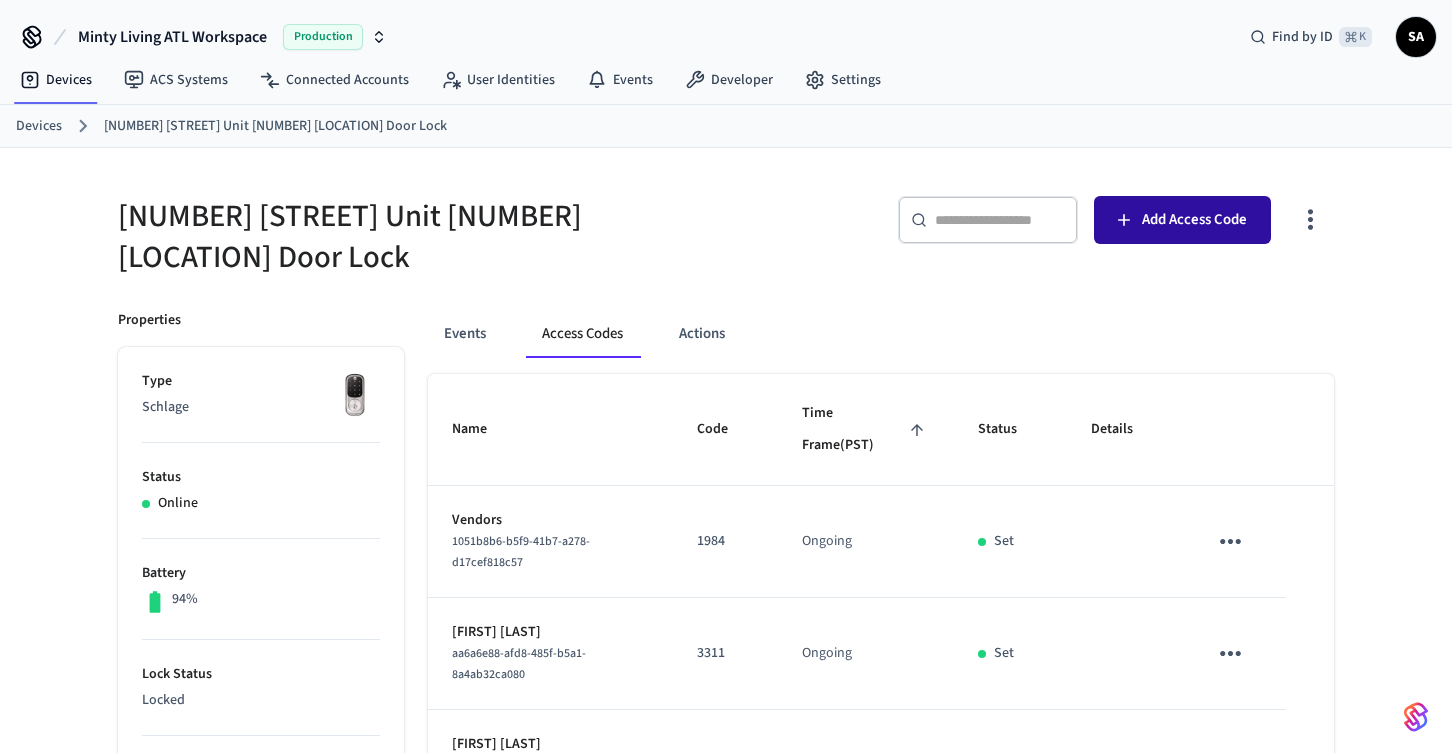 click on "Add Access Code" at bounding box center (1194, 220) 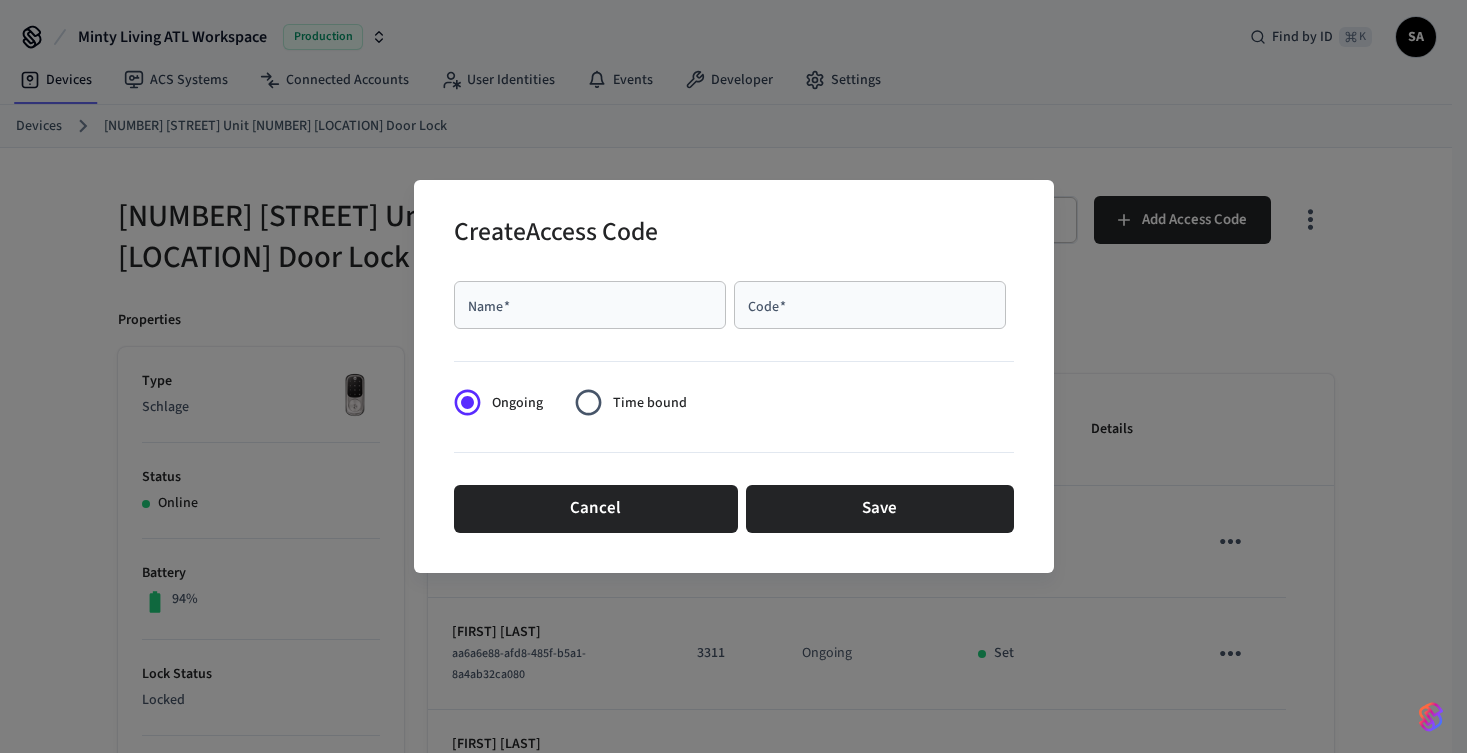 click on "Name   *" at bounding box center [590, 305] 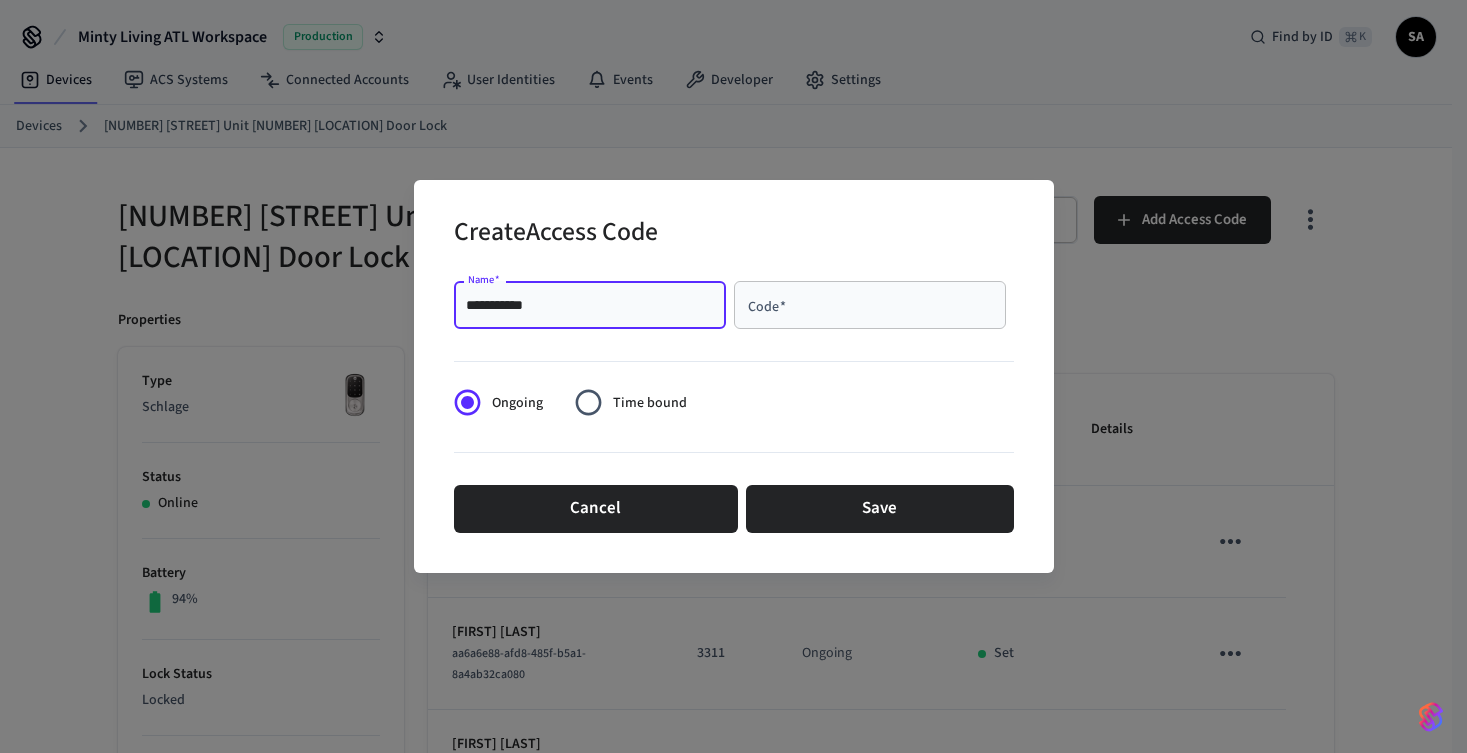 type on "**********" 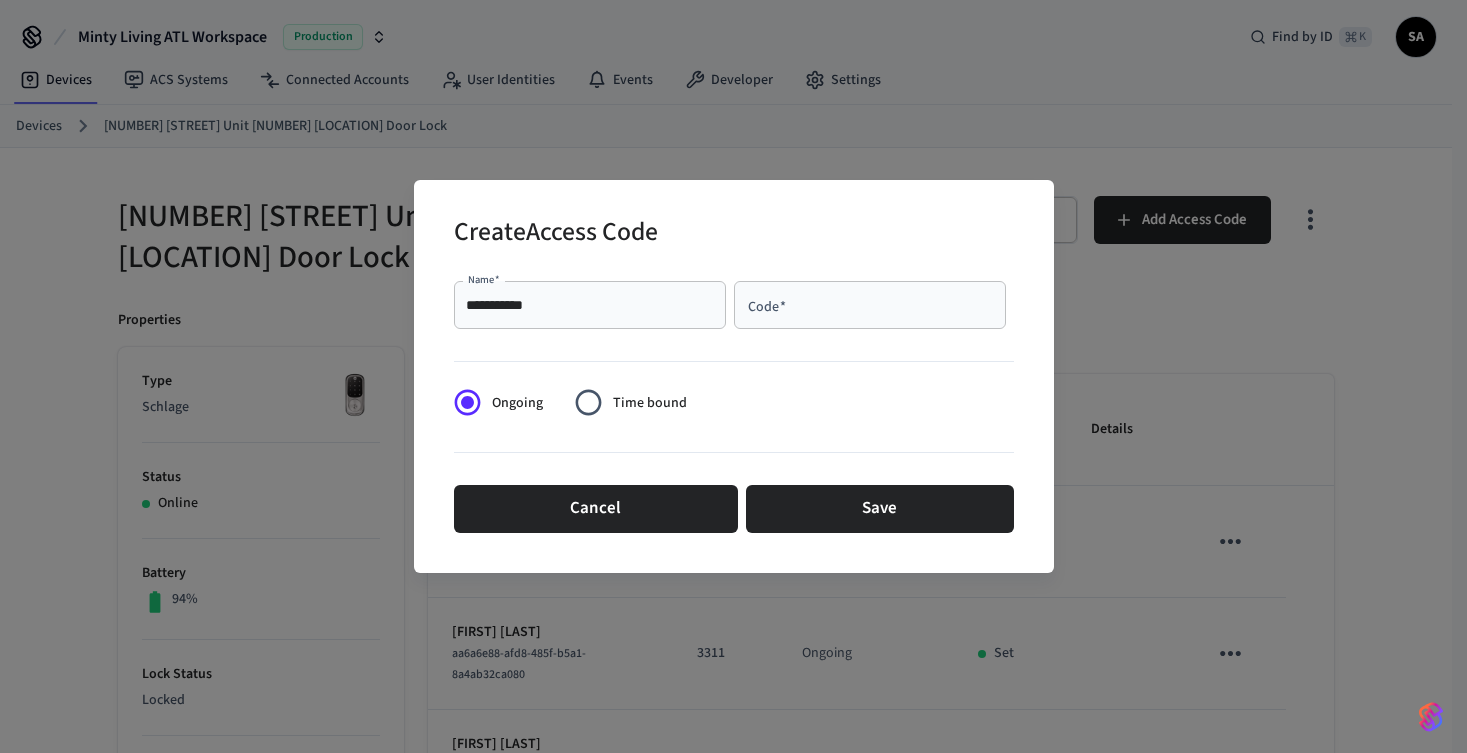 click on "Code   *" at bounding box center (870, 305) 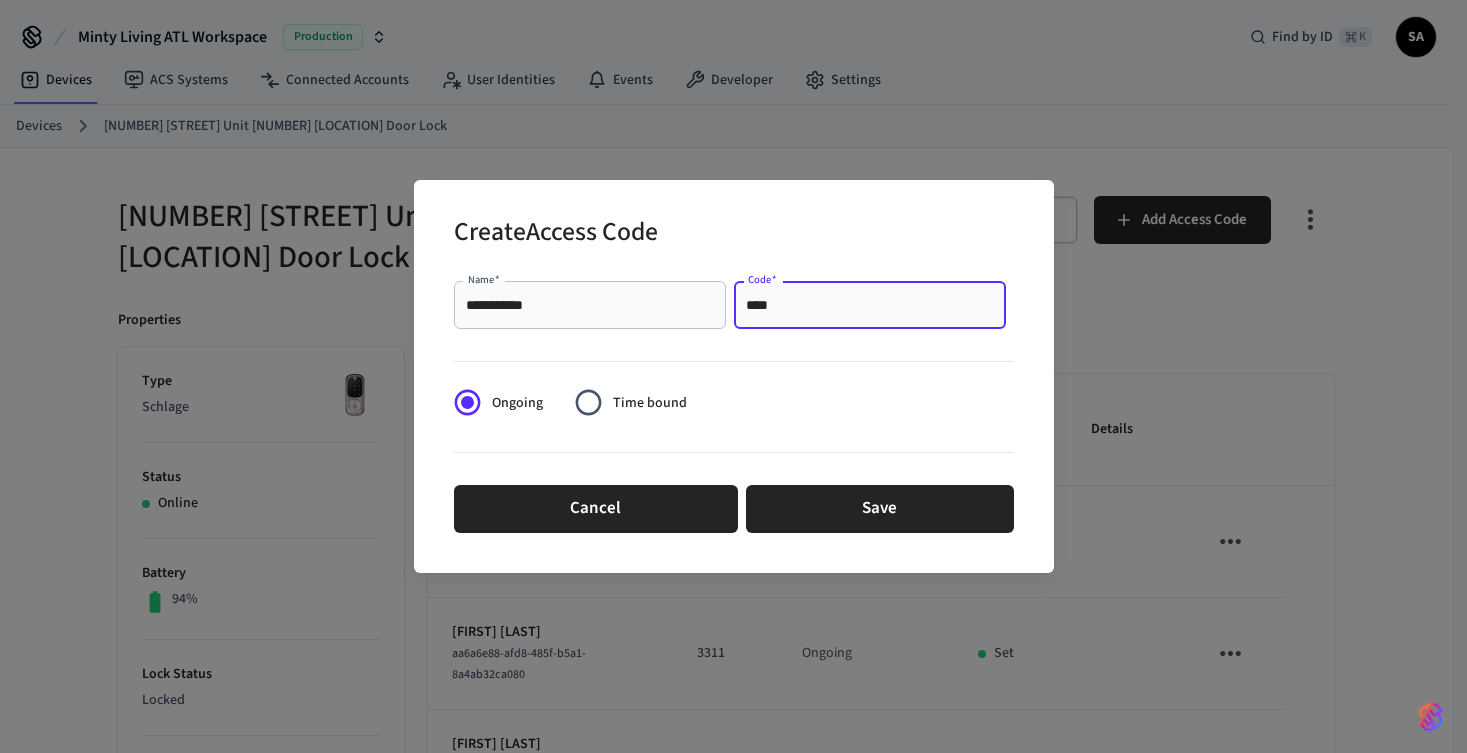 type on "****" 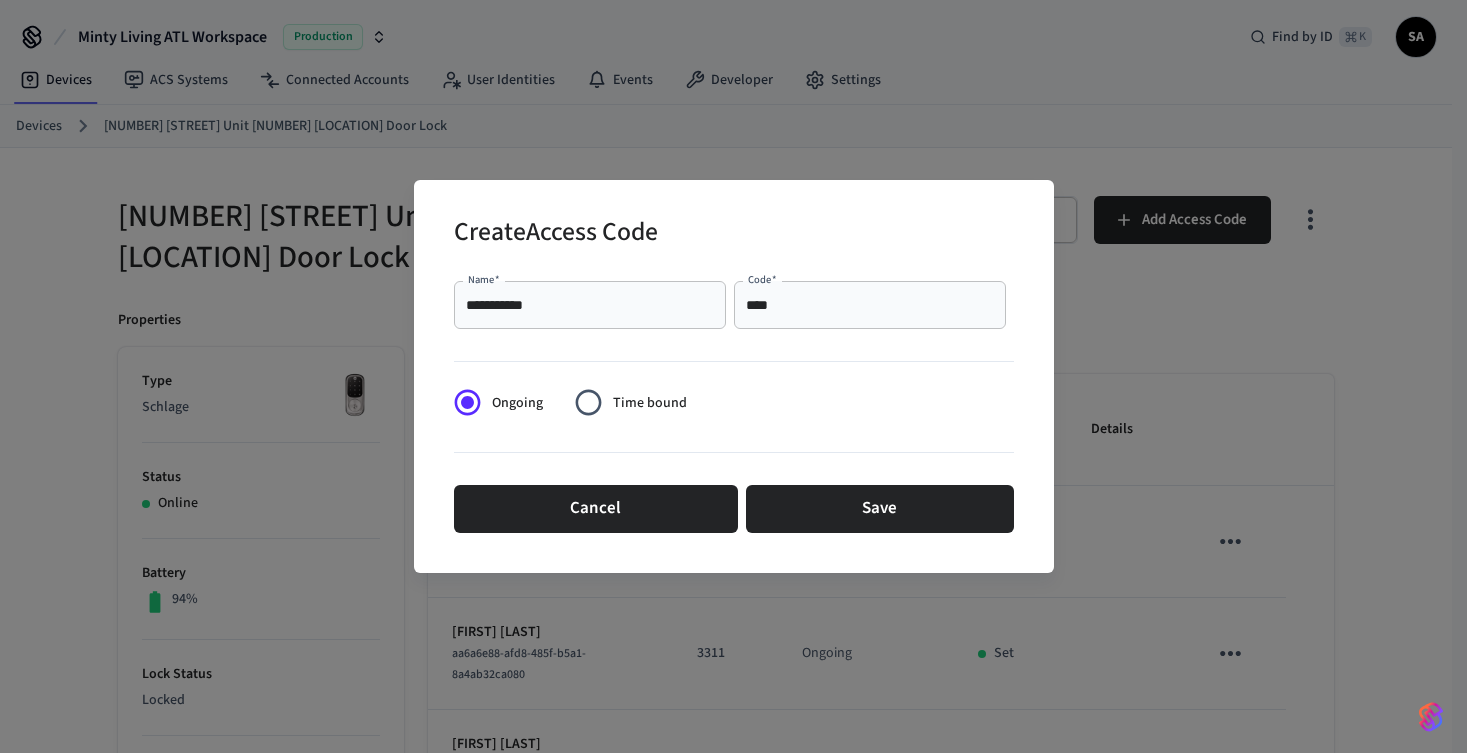 click on "Cancel Save" at bounding box center (734, 509) 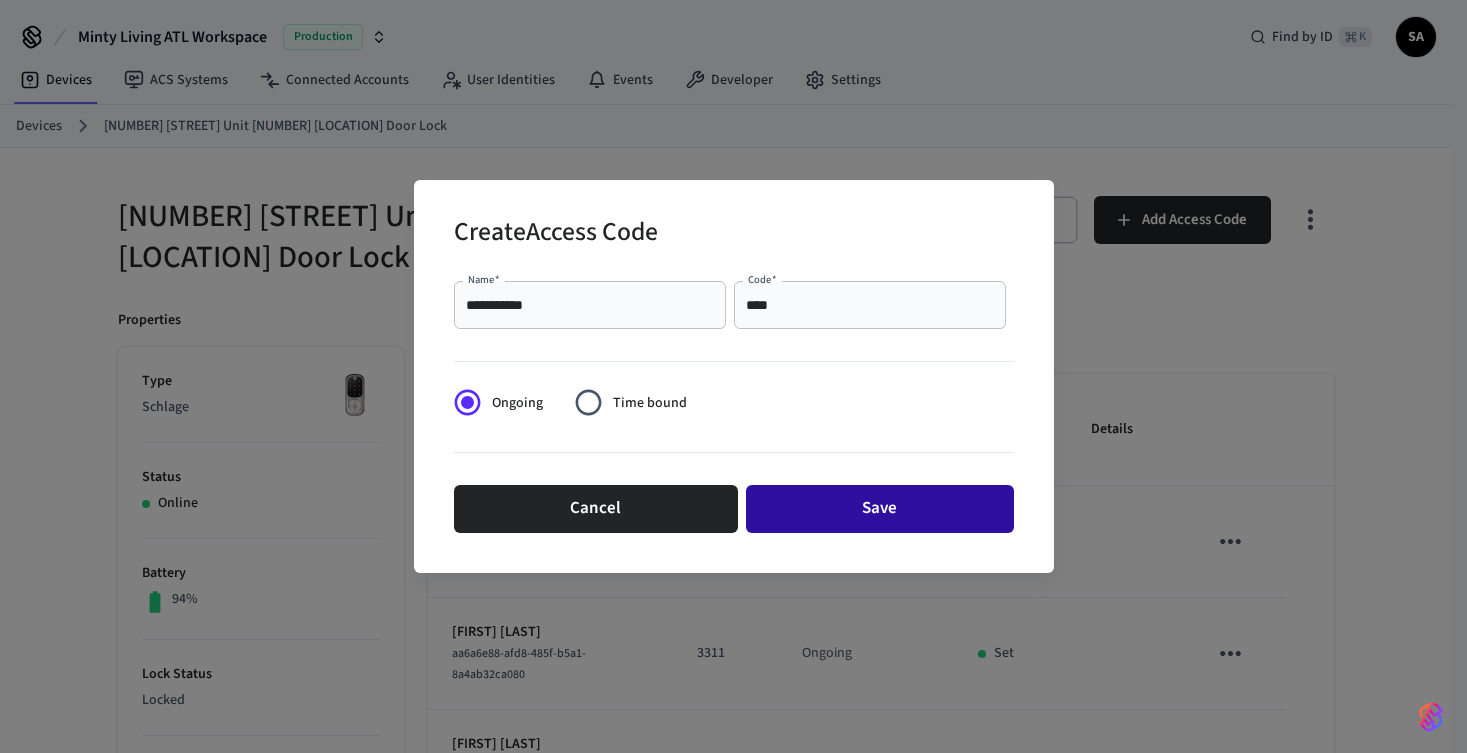 click on "Save" at bounding box center (880, 509) 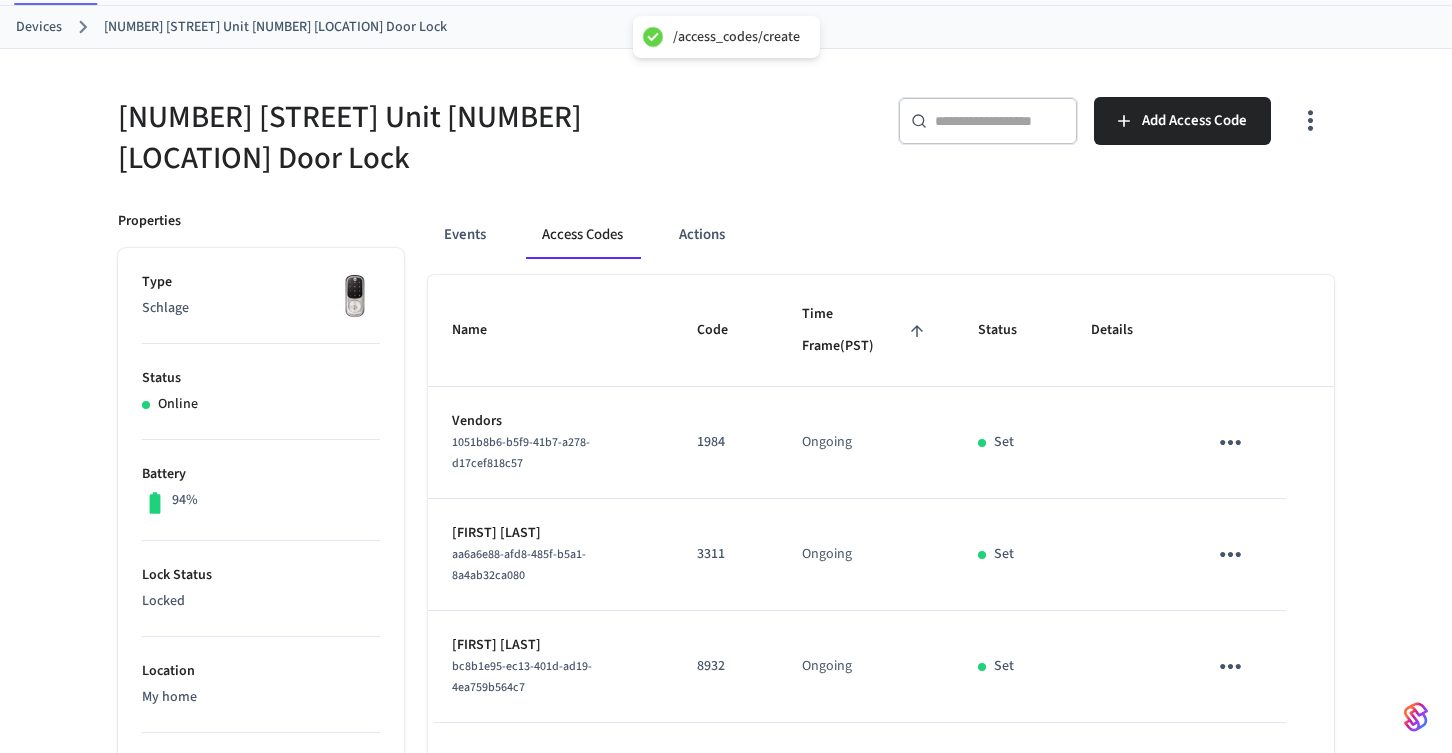 scroll, scrollTop: 0, scrollLeft: 0, axis: both 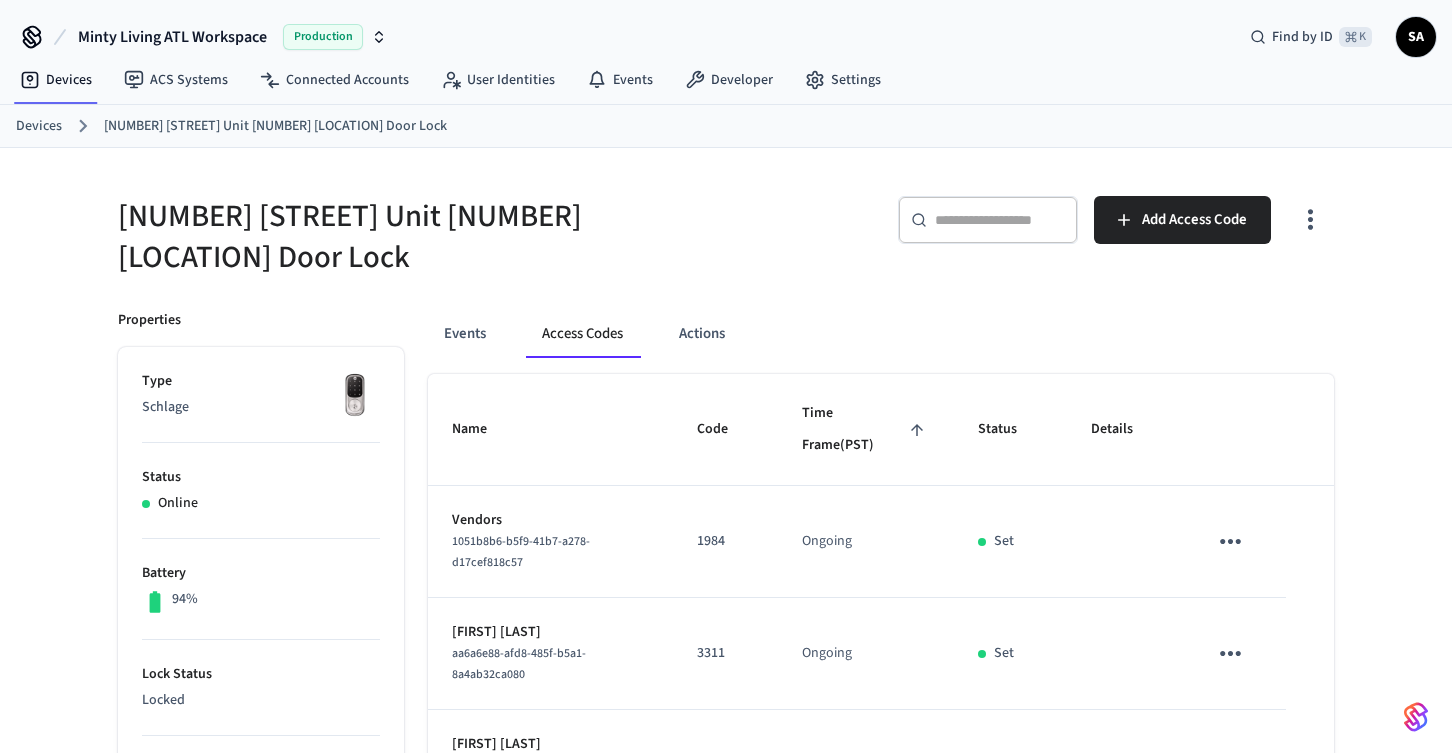 type 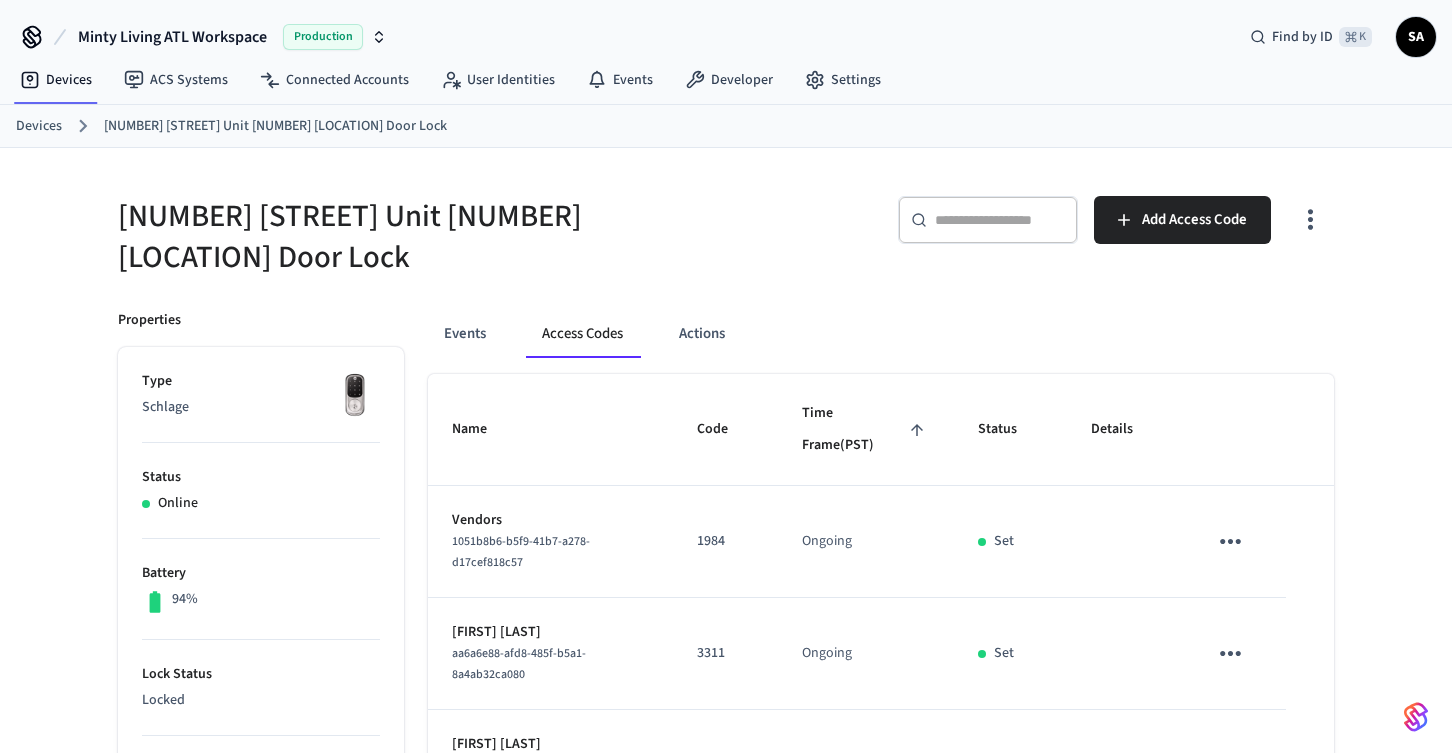 click on "Devices" at bounding box center (39, 126) 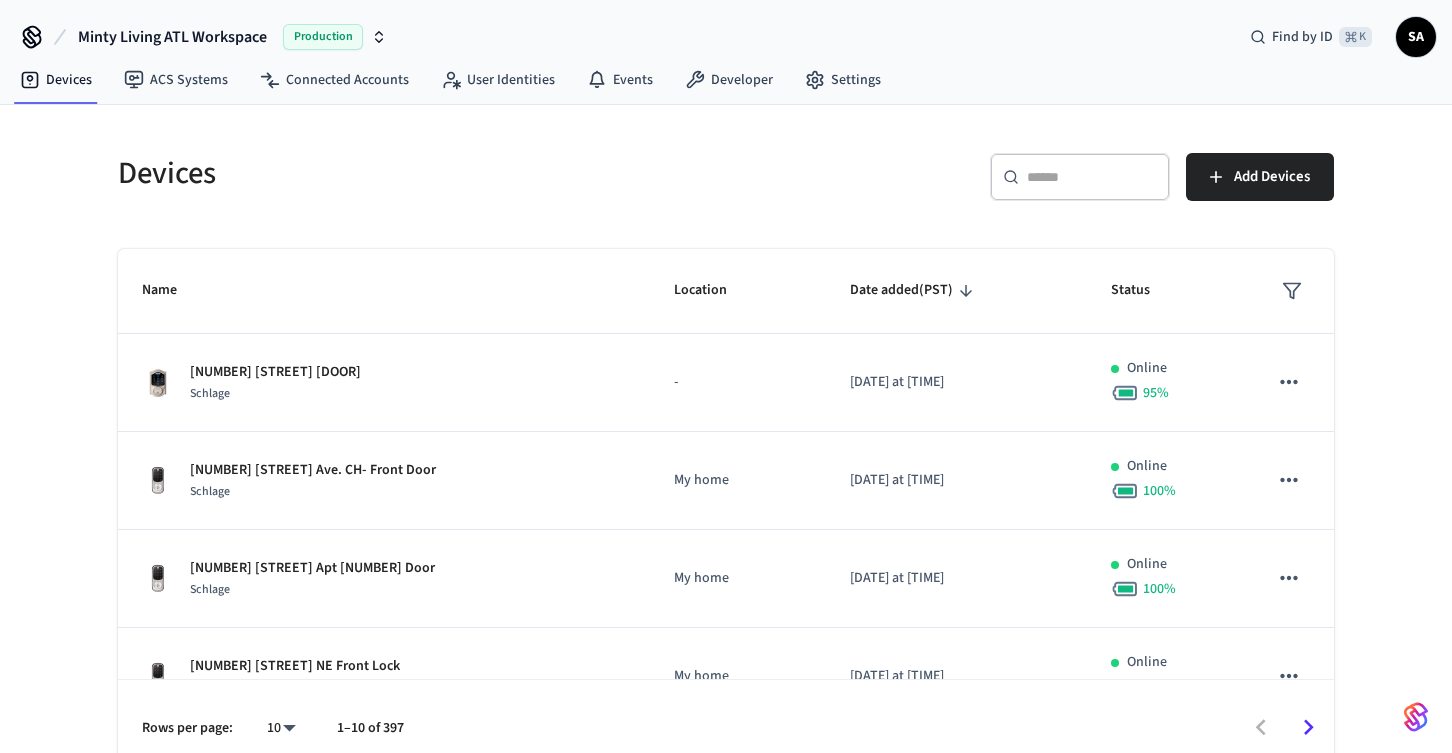 click at bounding box center [1092, 177] 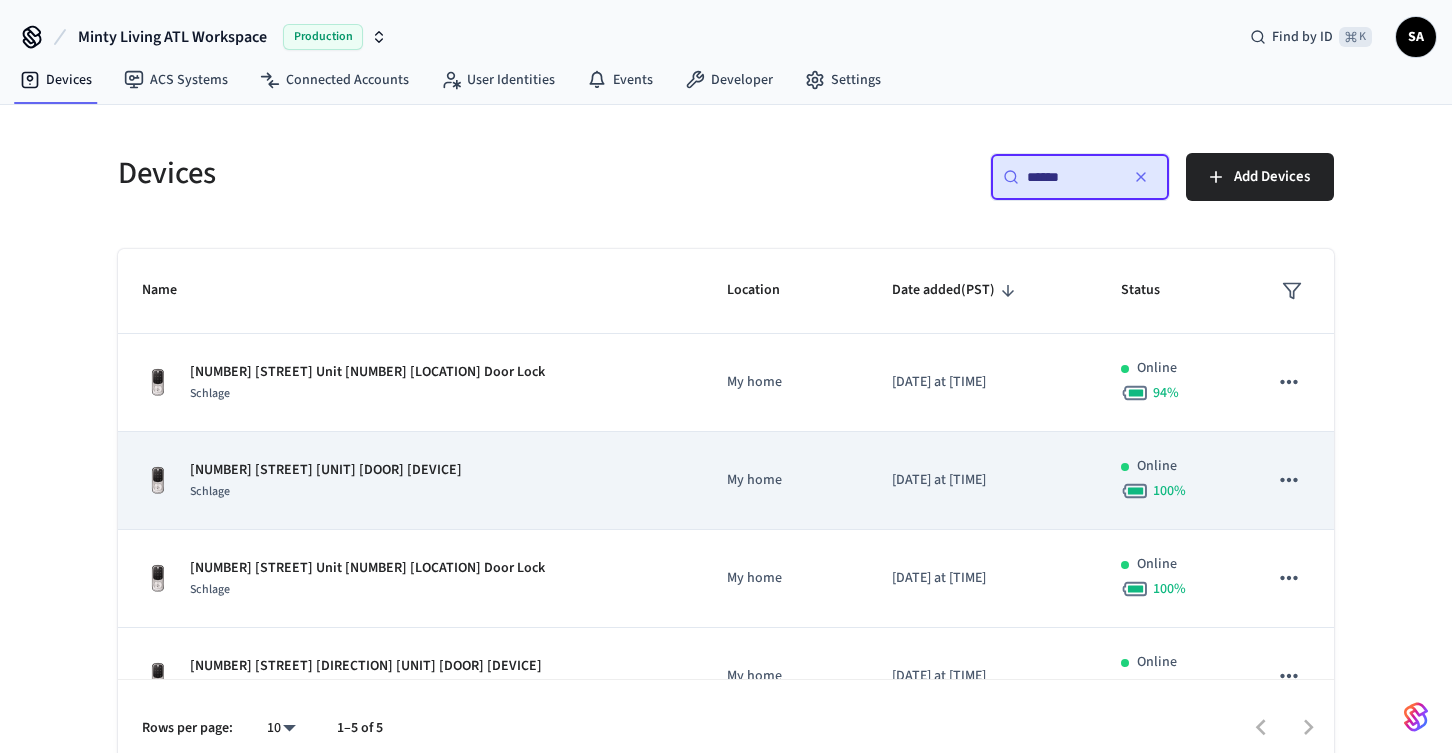 type on "******" 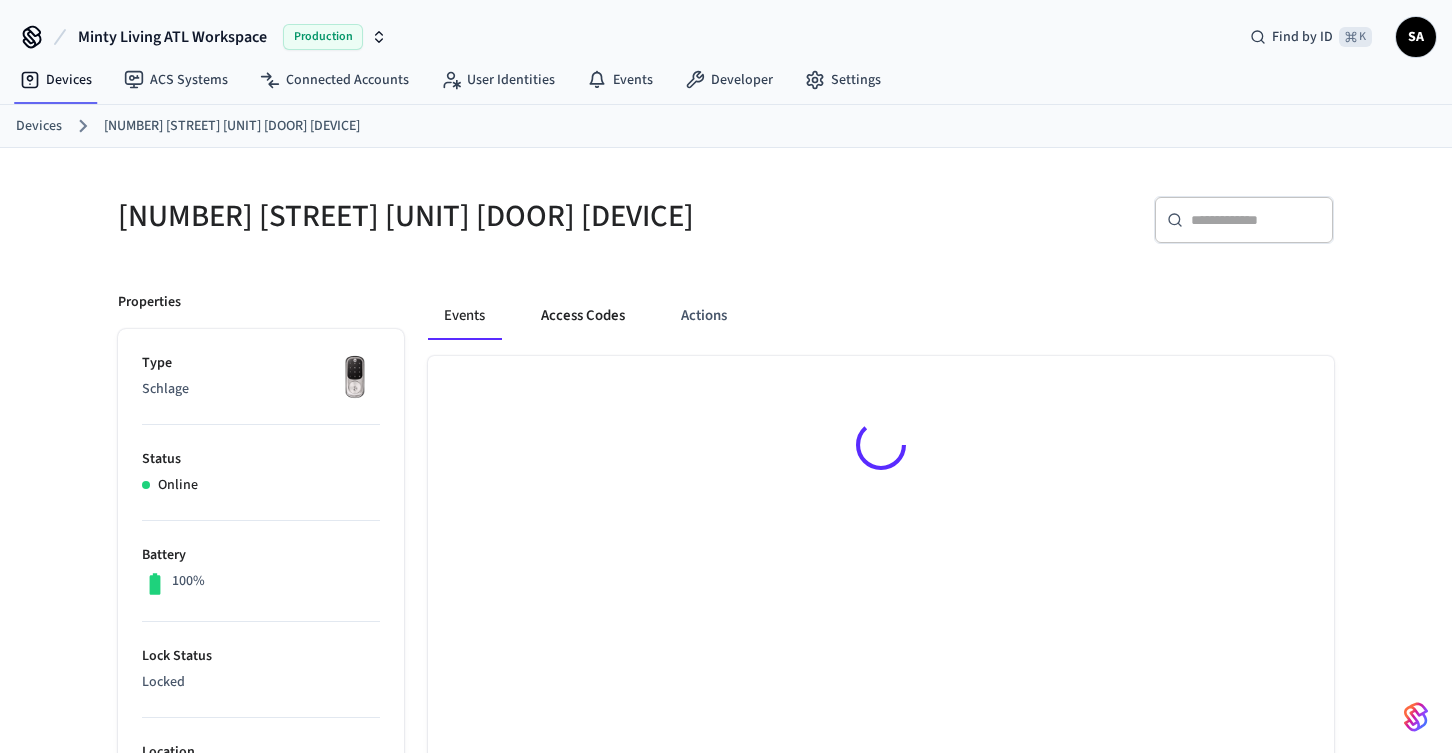 click on "Access Codes" at bounding box center (583, 316) 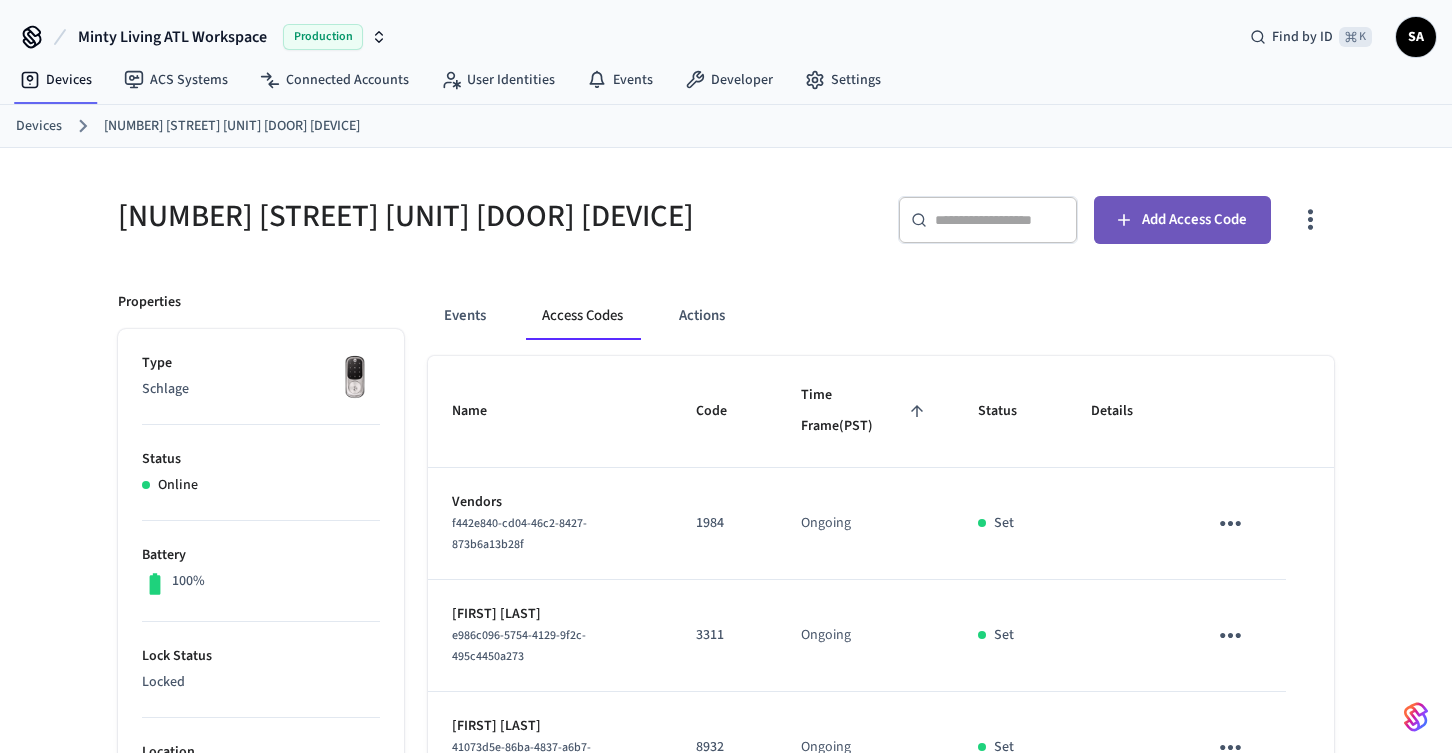 click on "Add Access Code" at bounding box center (1194, 220) 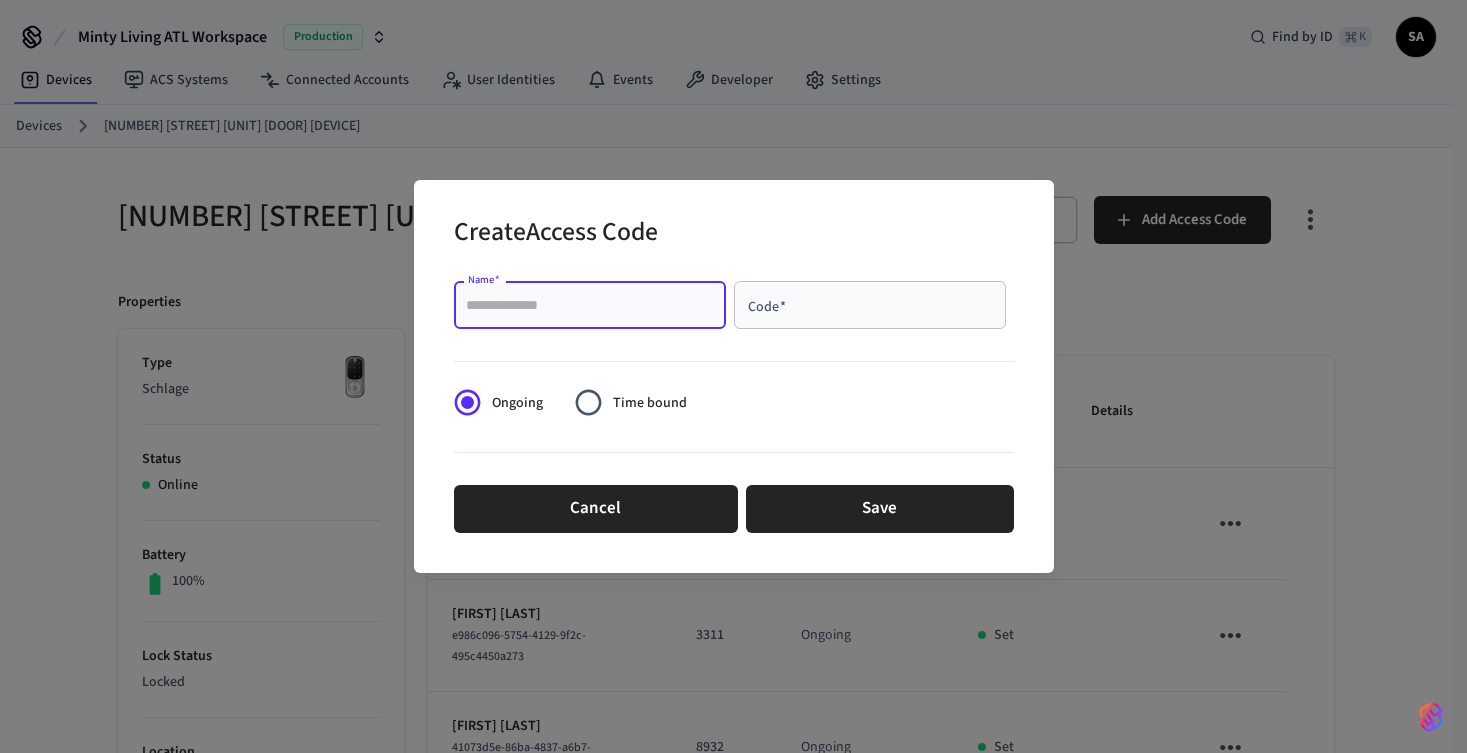 click on "Name   *" at bounding box center [590, 305] 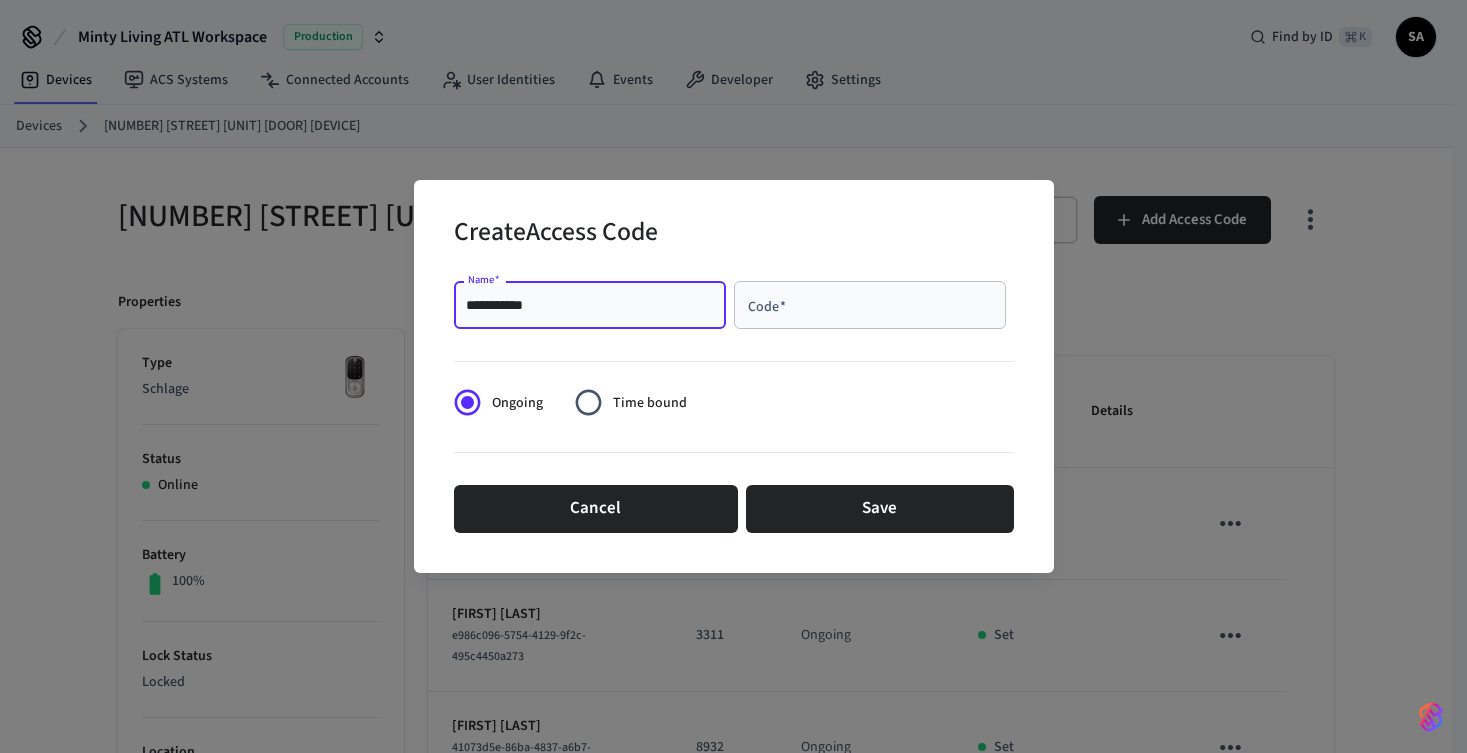 type on "**********" 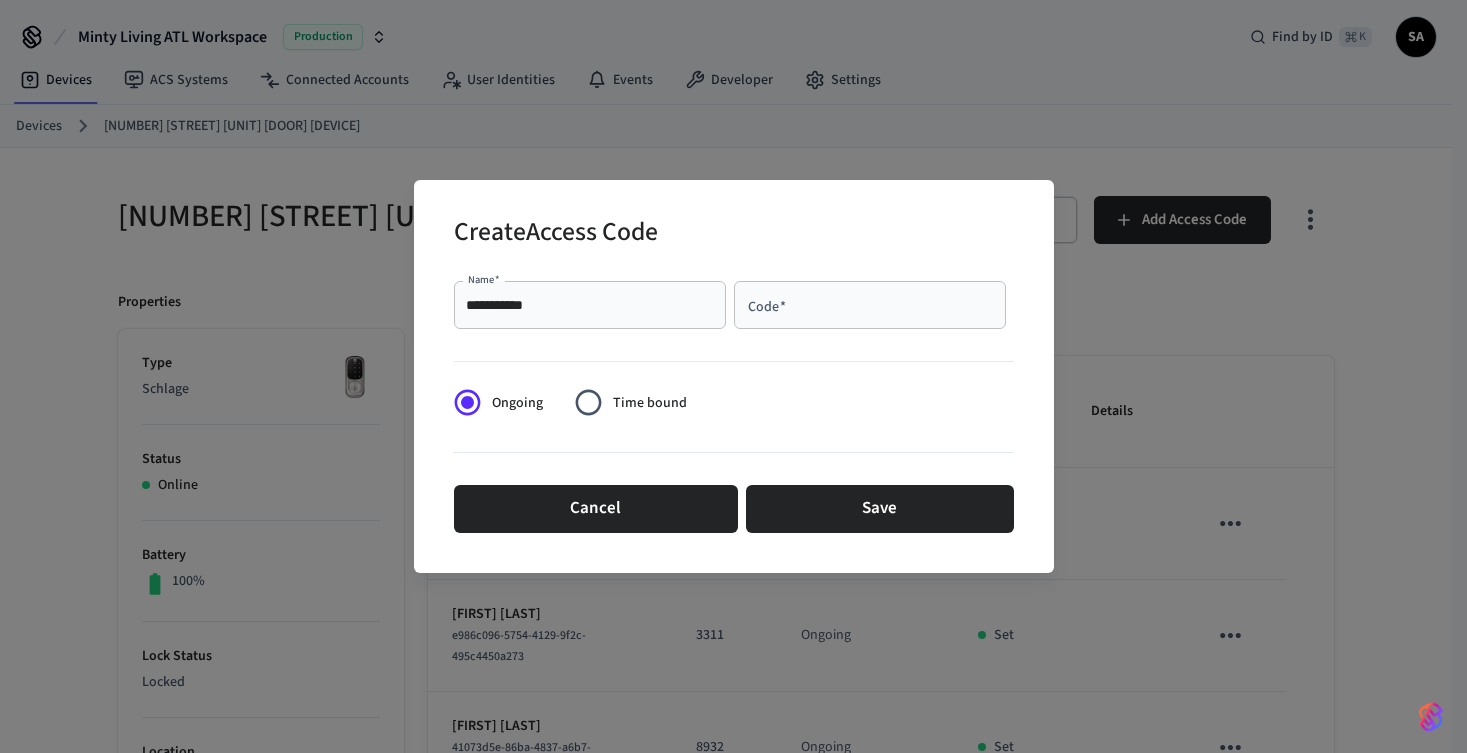 click on "Code   *" at bounding box center [870, 305] 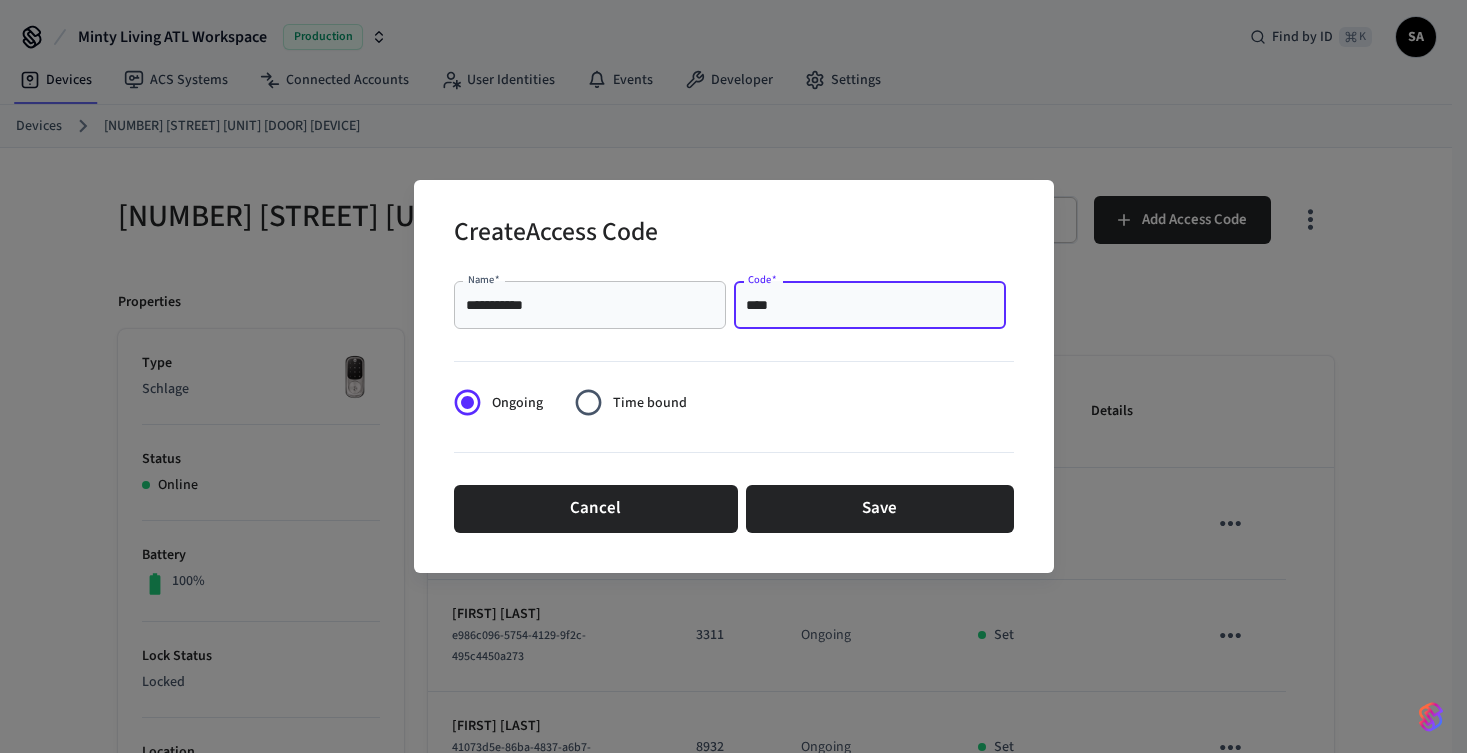 type on "****" 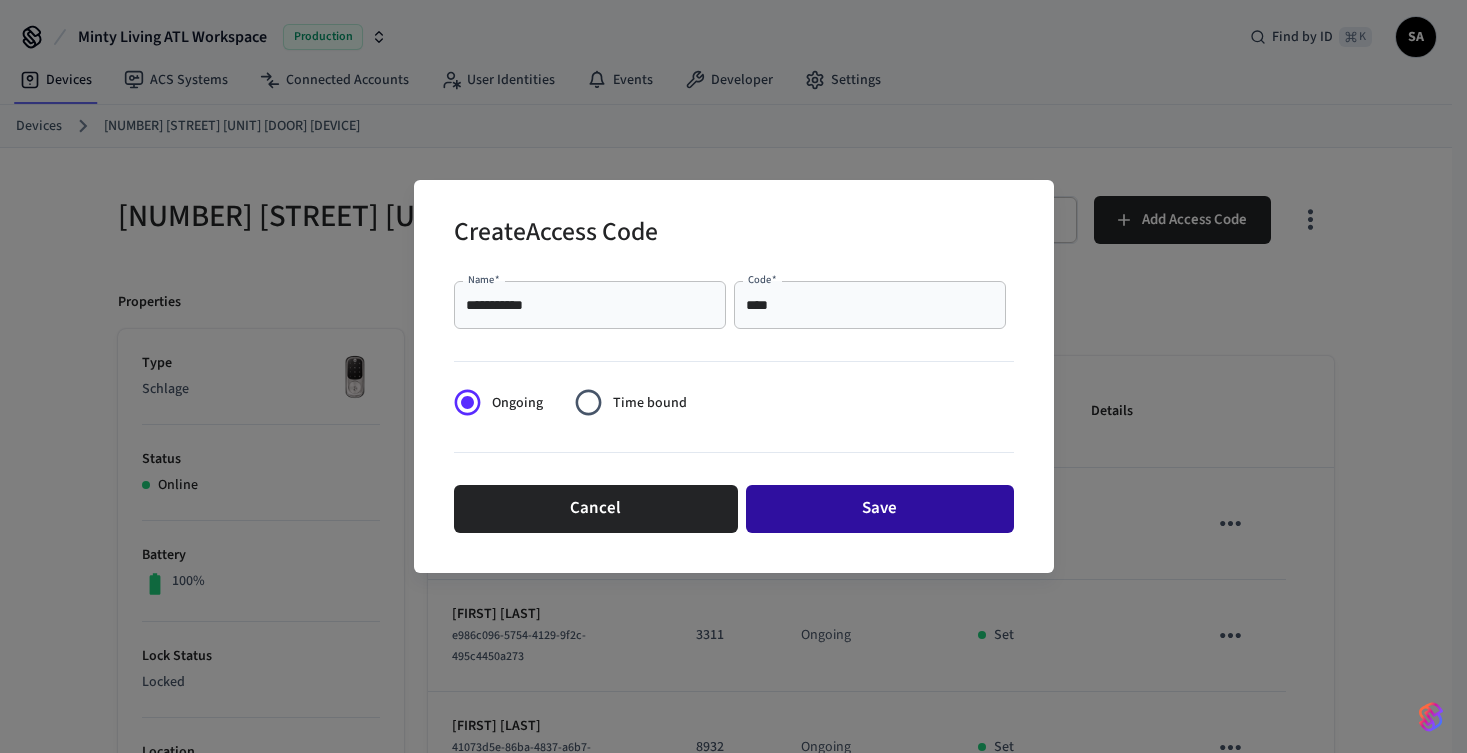click on "Save" at bounding box center [880, 509] 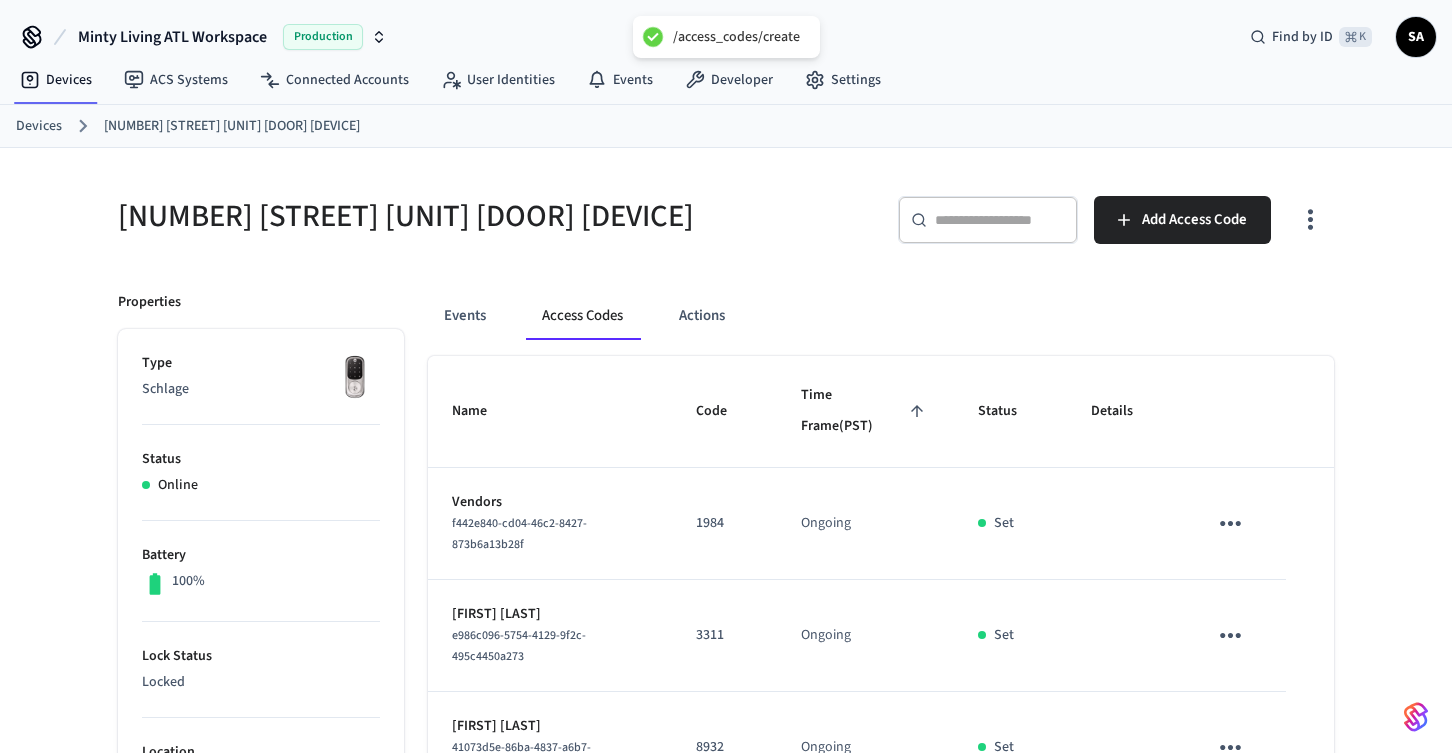 click on "Devices" at bounding box center (39, 126) 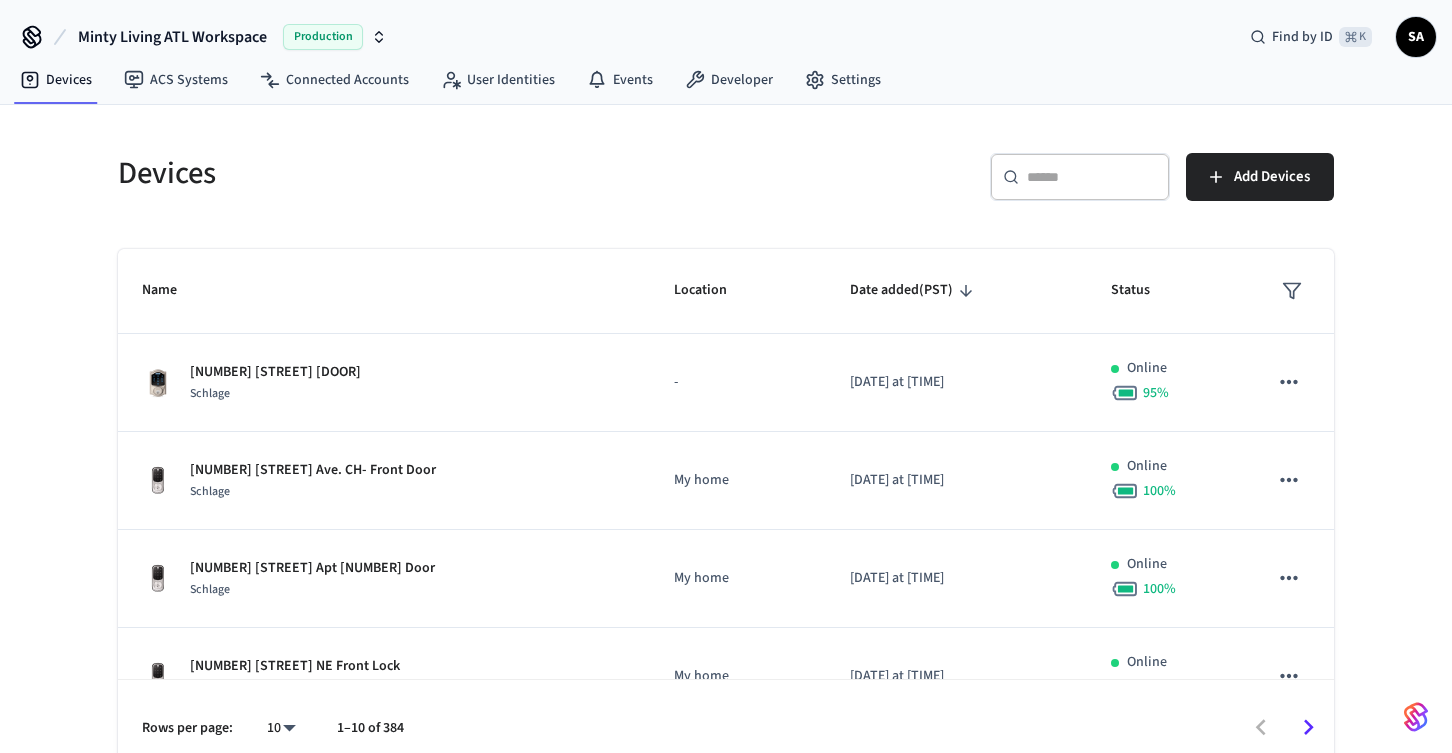 click at bounding box center (1092, 177) 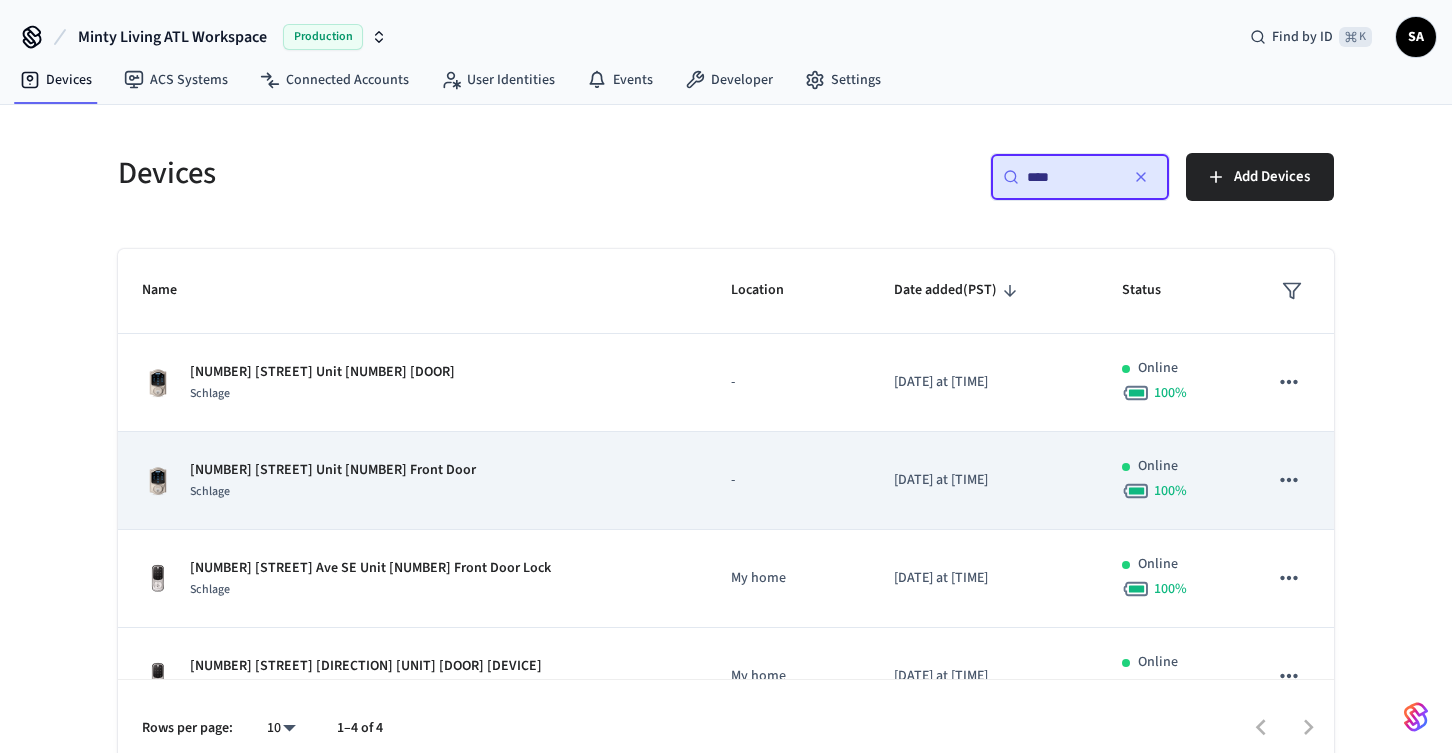 scroll, scrollTop: 47, scrollLeft: 0, axis: vertical 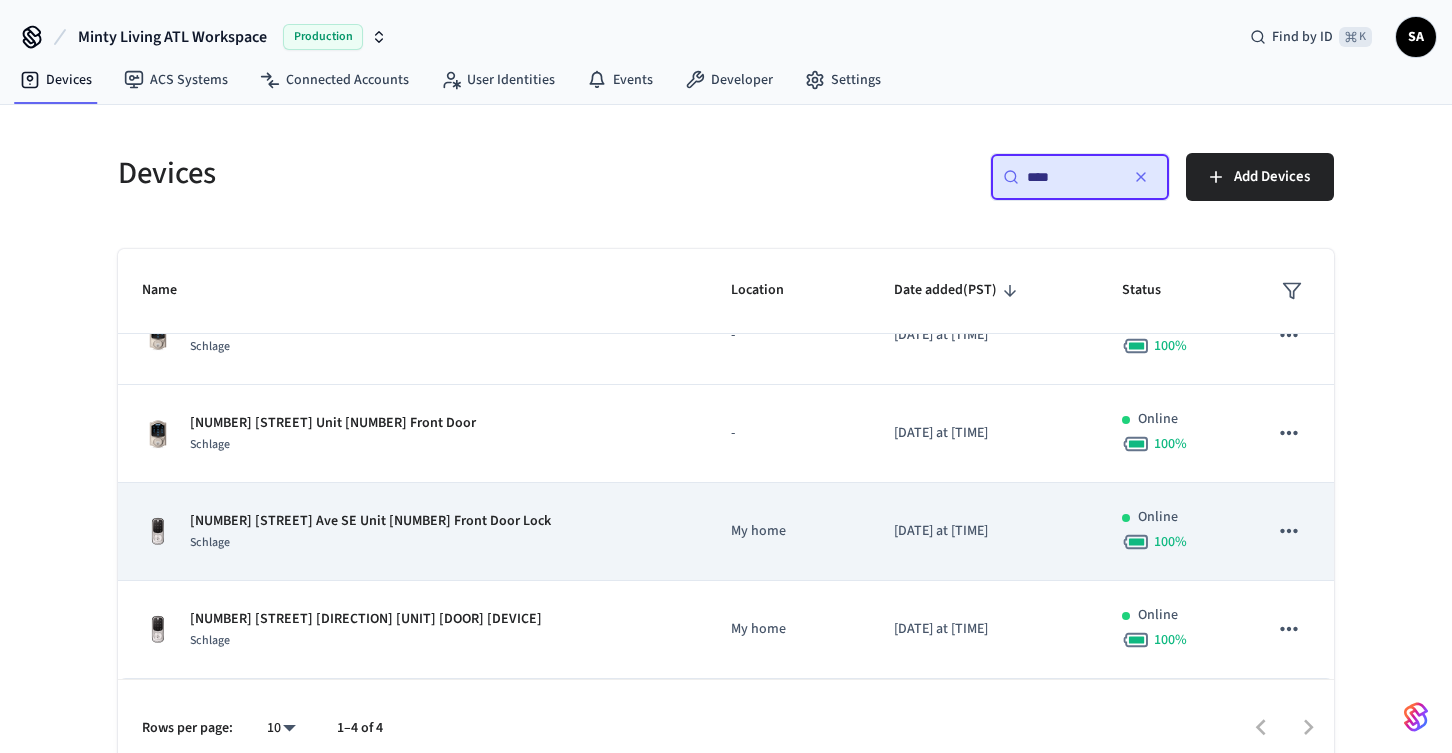 type on "****" 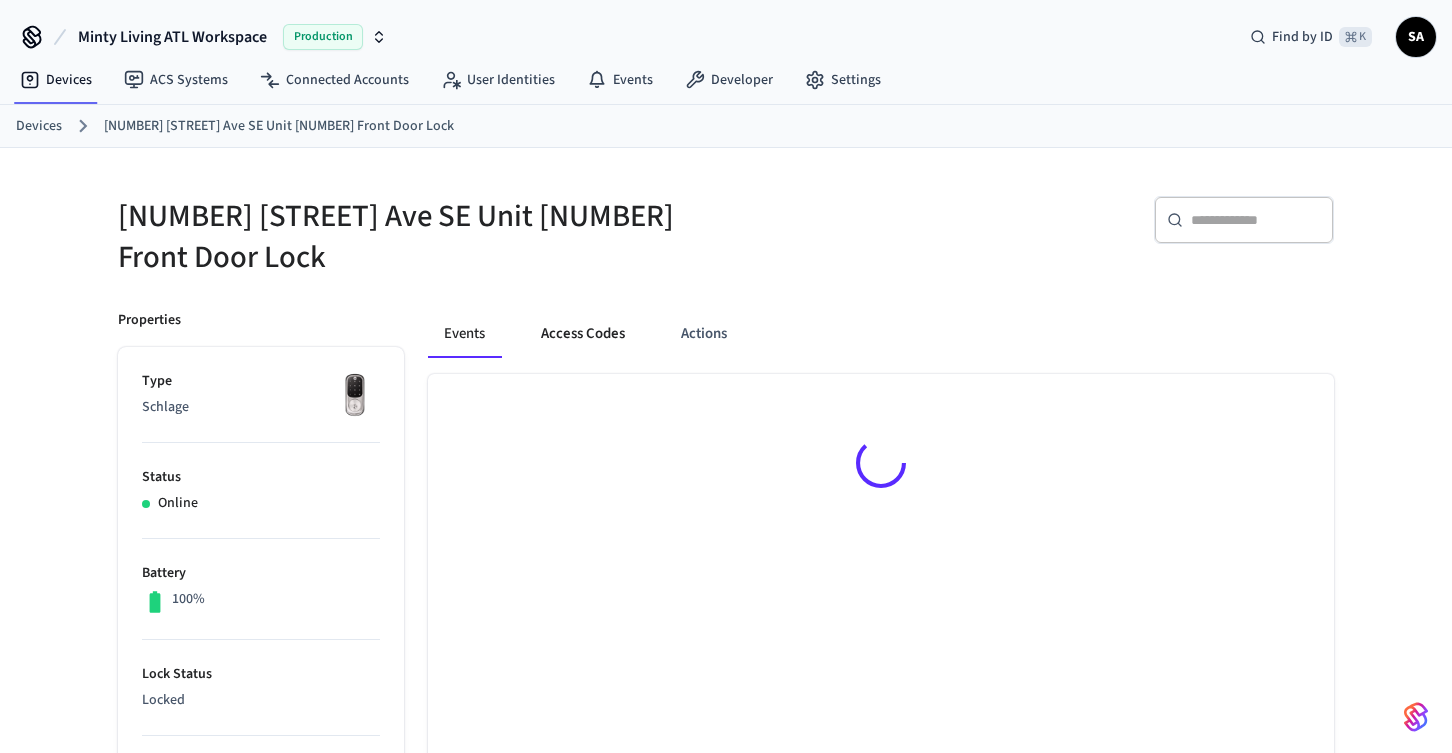 click on "Access Codes" at bounding box center (583, 334) 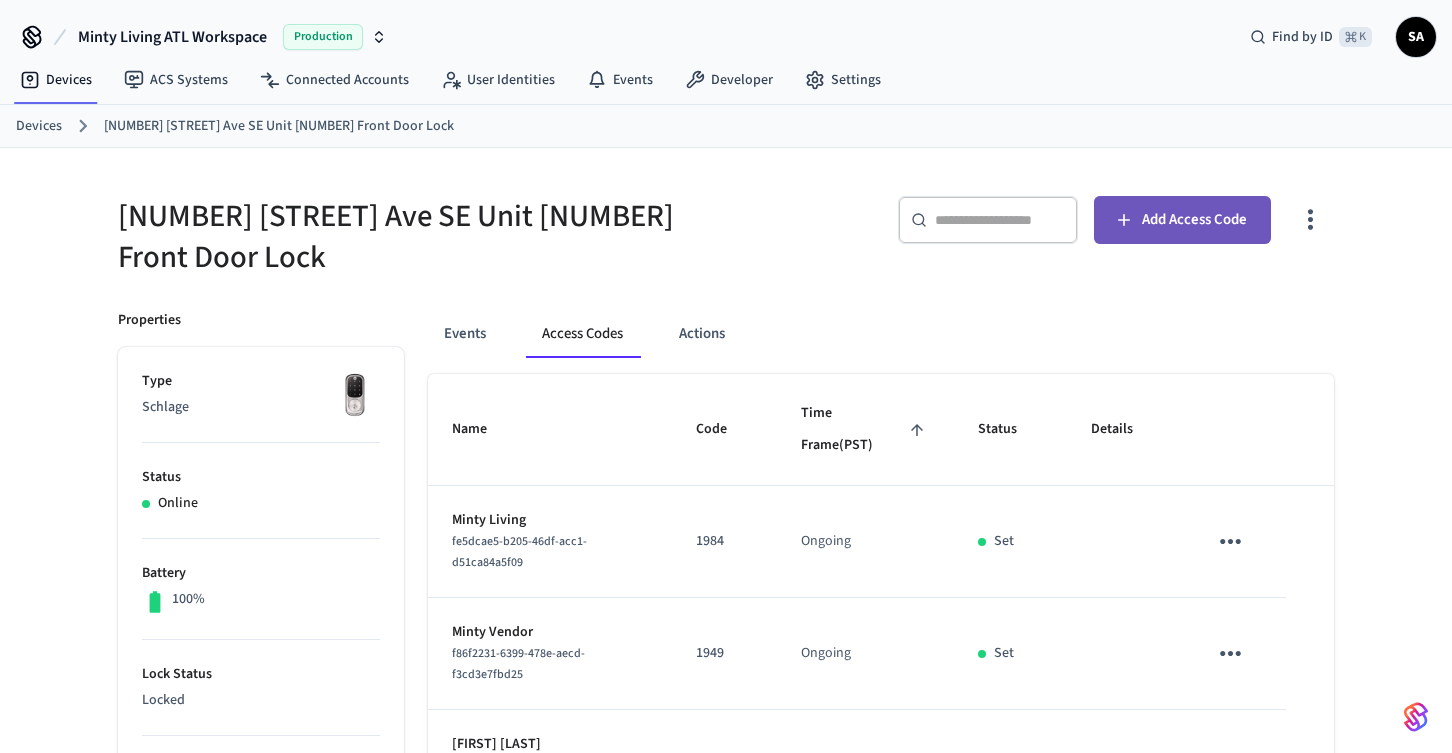 click on "Add Access Code" at bounding box center [1194, 220] 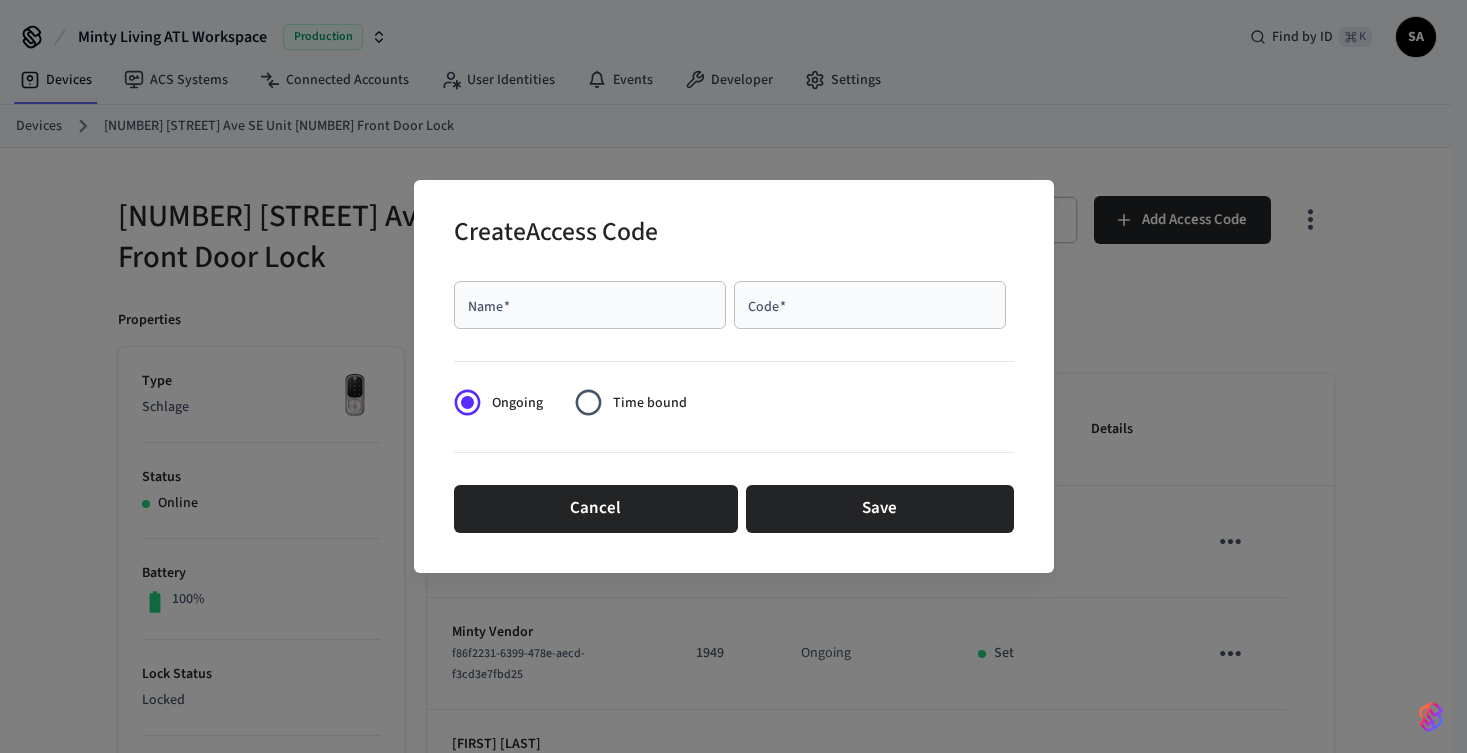 click on "Name   *" at bounding box center (590, 305) 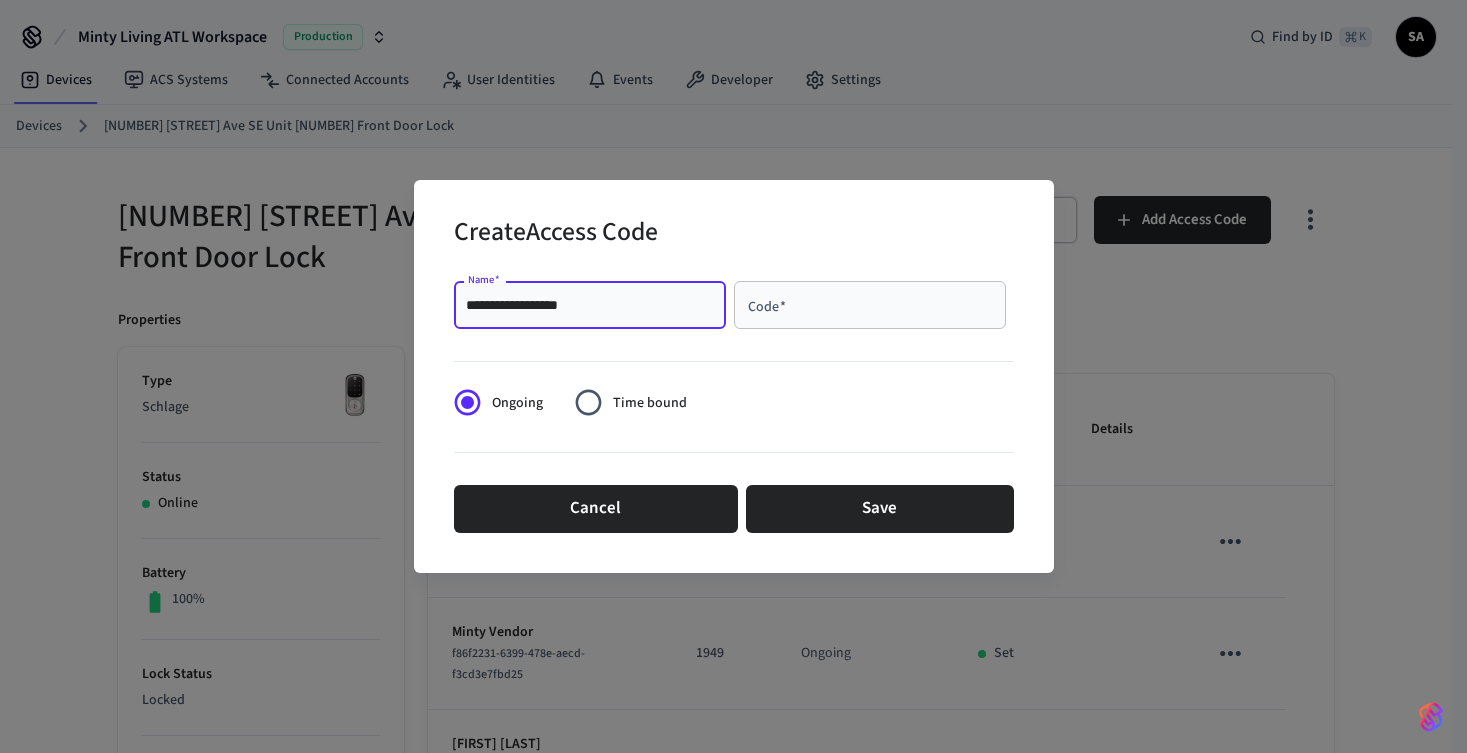 type on "**********" 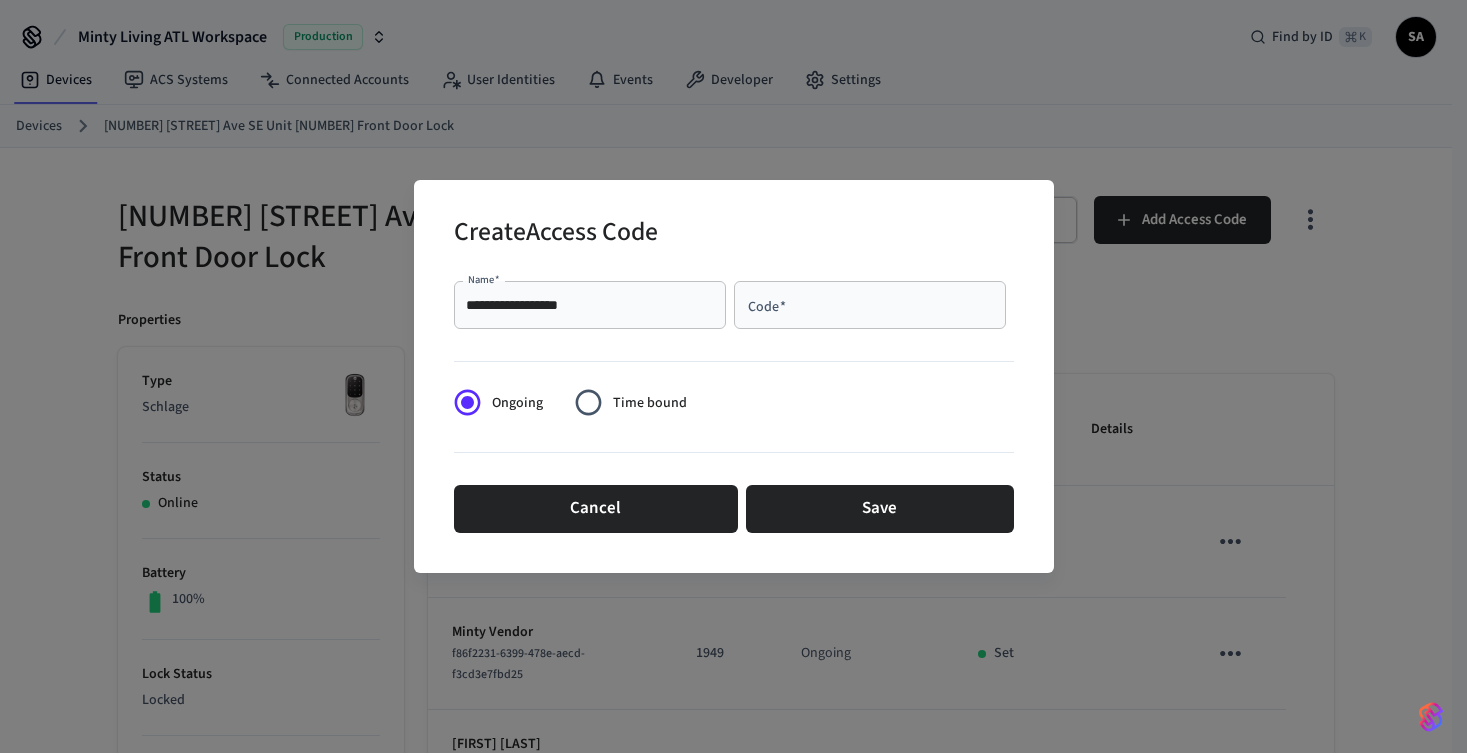 click on "Code   *" at bounding box center [870, 305] 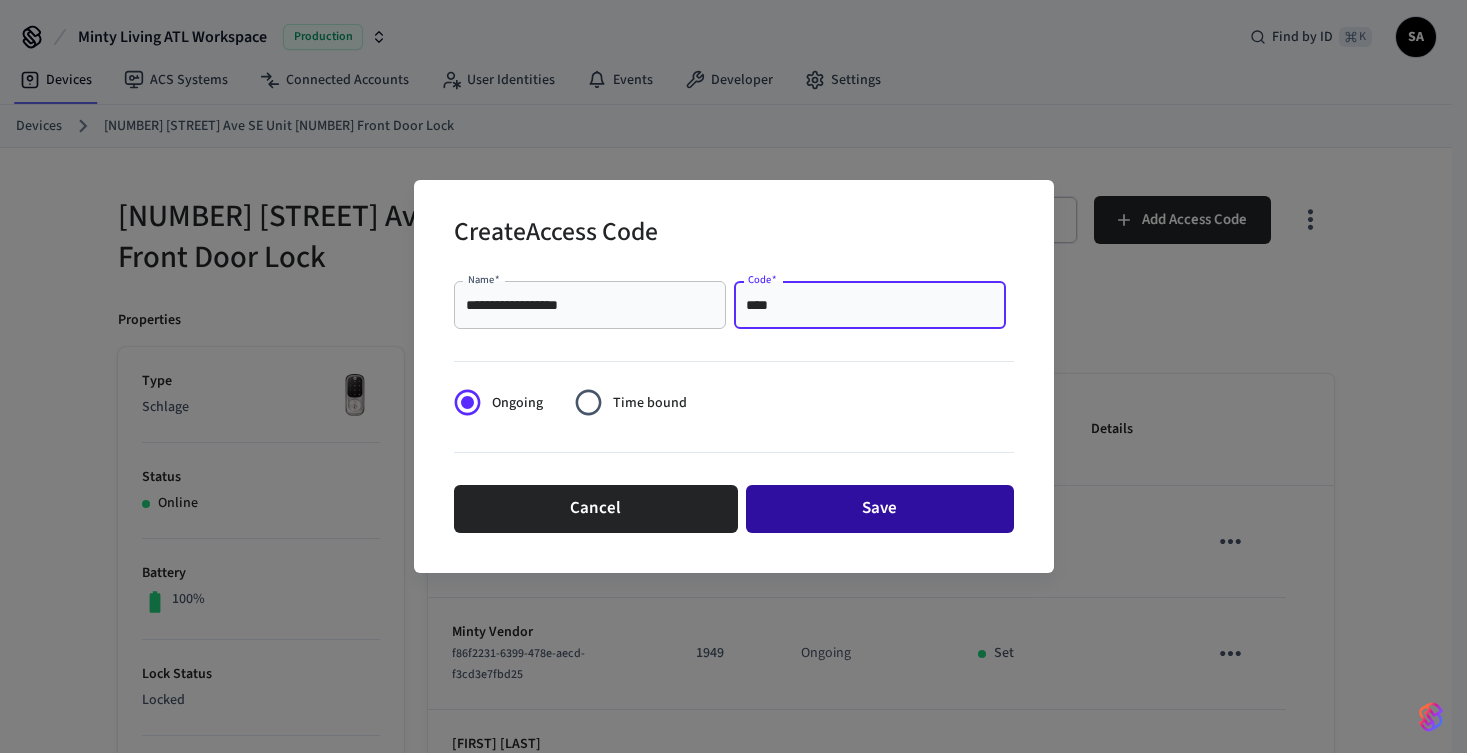 type on "****" 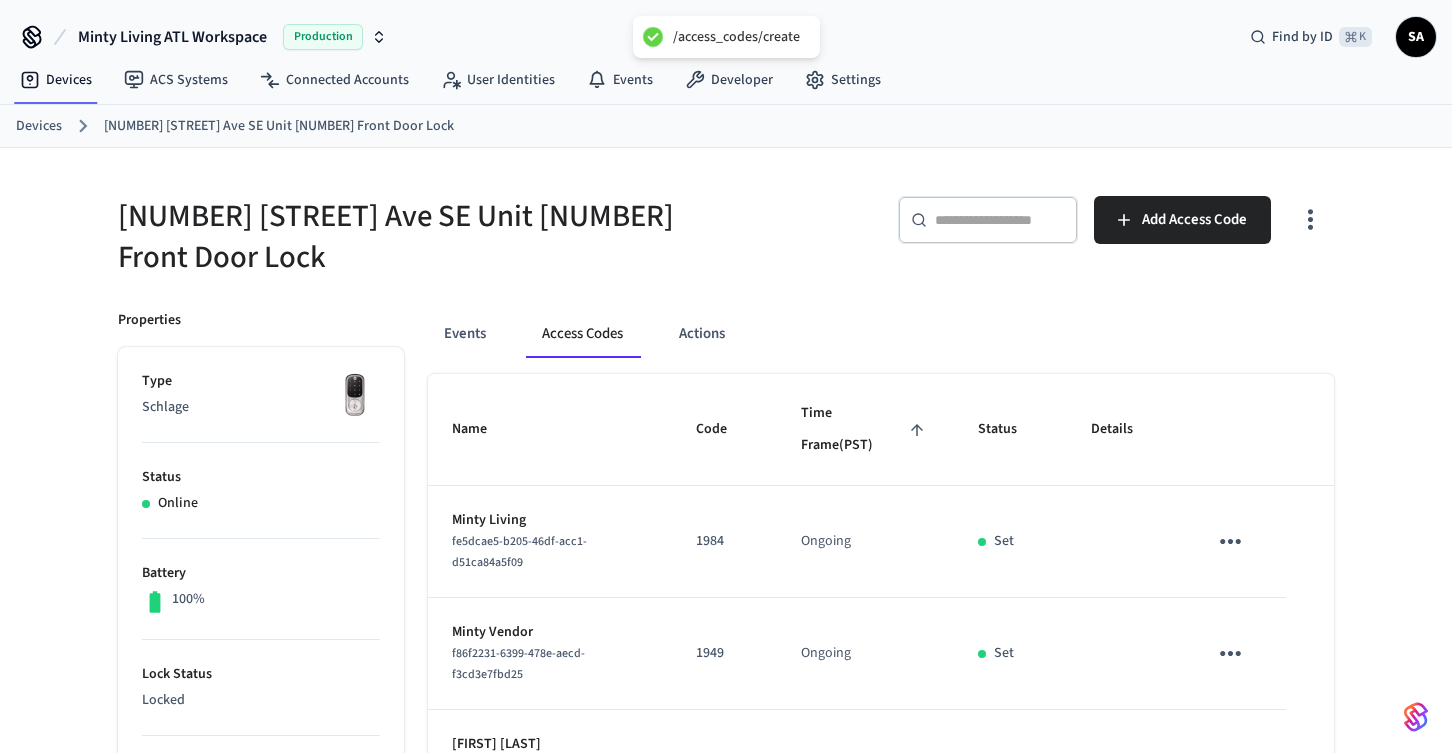 click on "Devices" at bounding box center (39, 126) 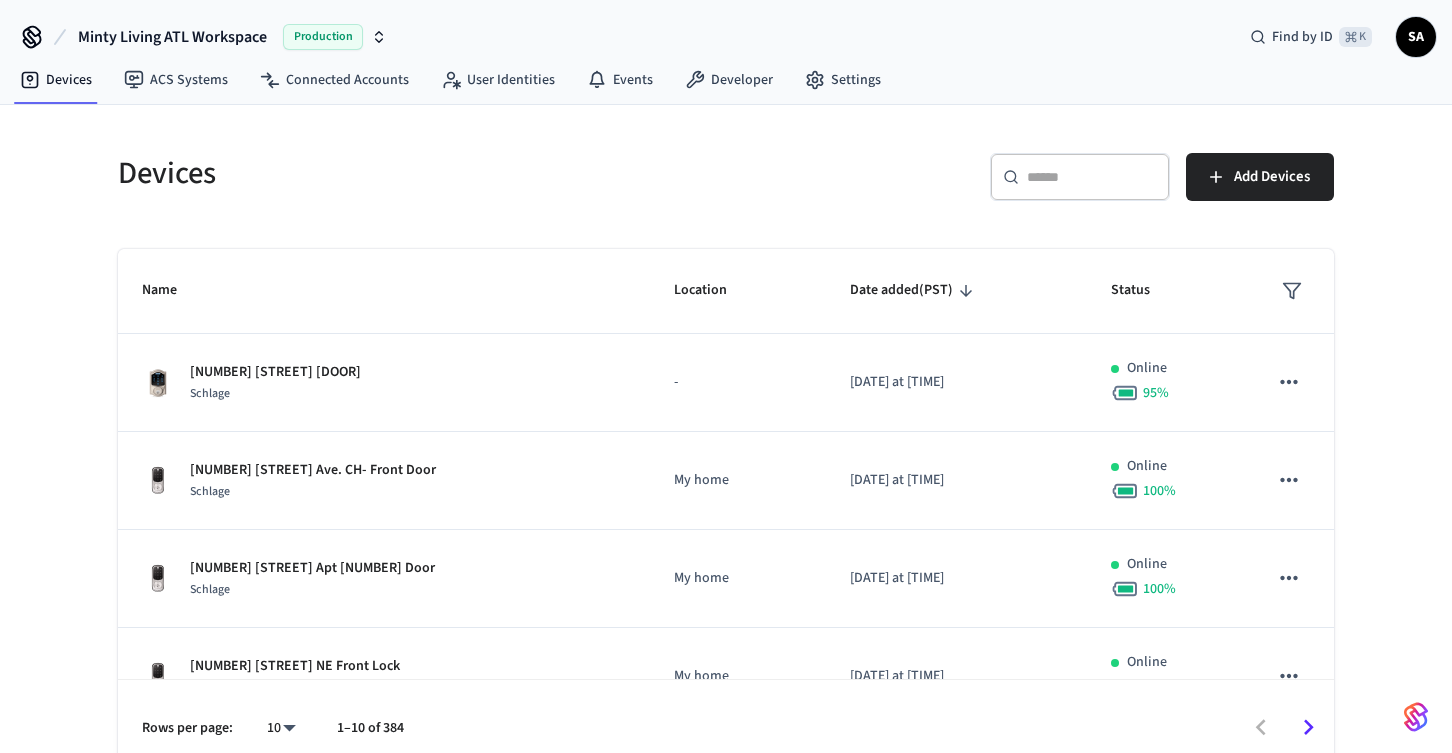 click at bounding box center (1092, 177) 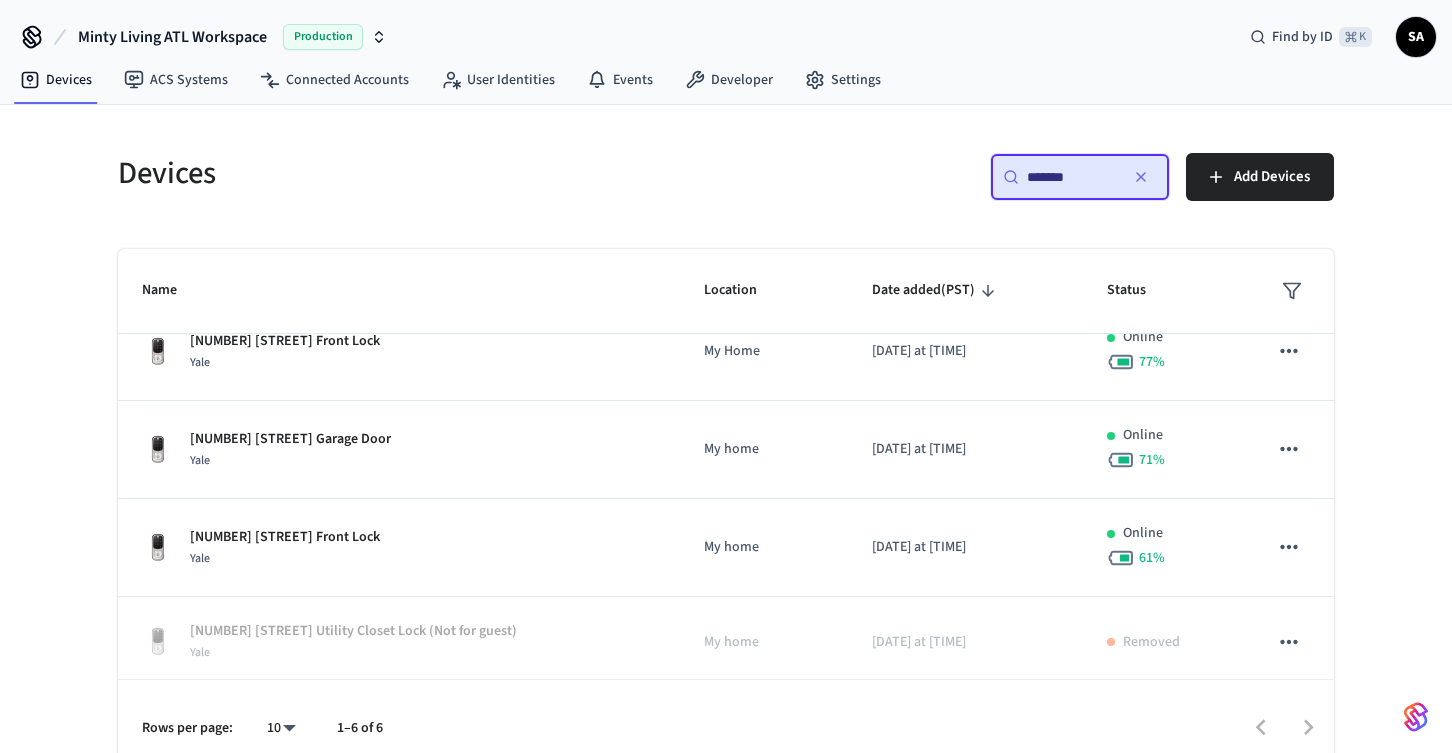scroll, scrollTop: 236, scrollLeft: 0, axis: vertical 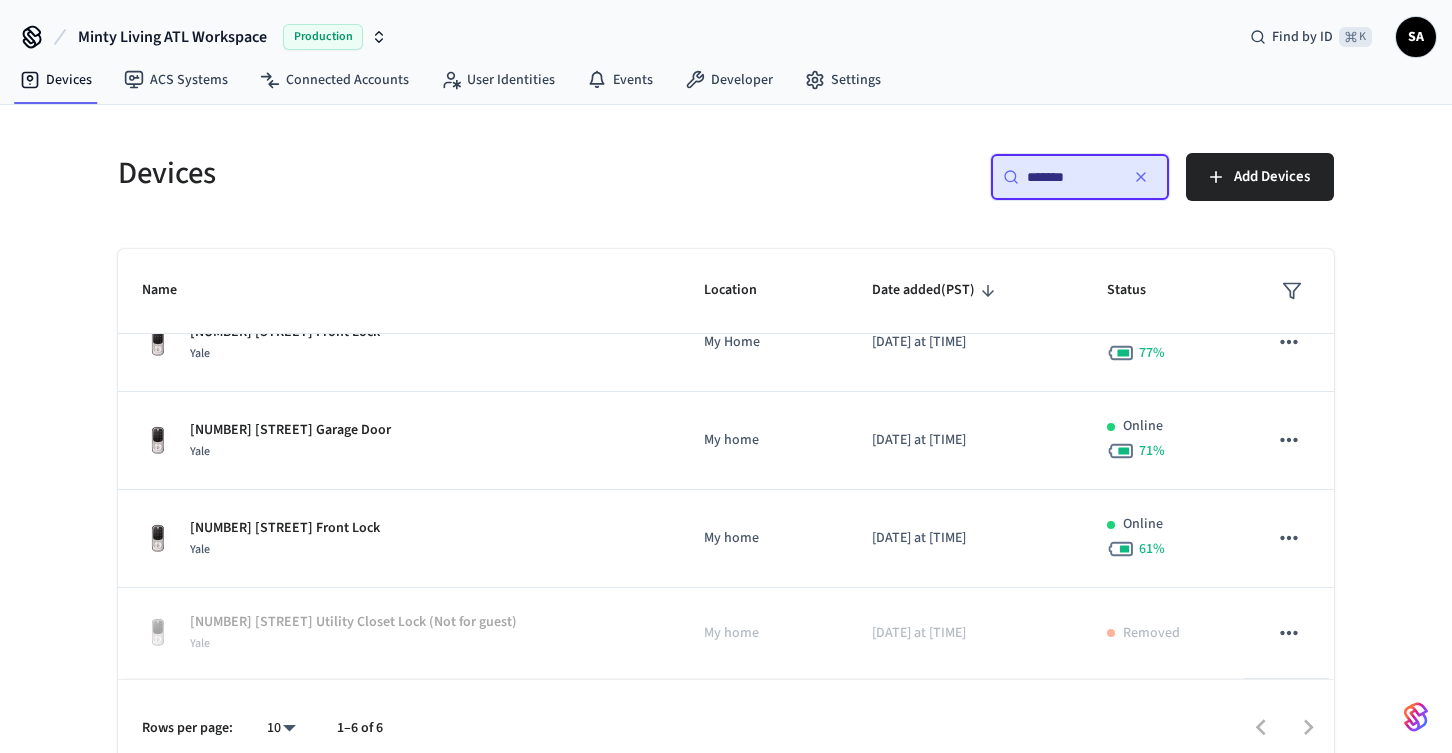 click on "*******" at bounding box center [1072, 177] 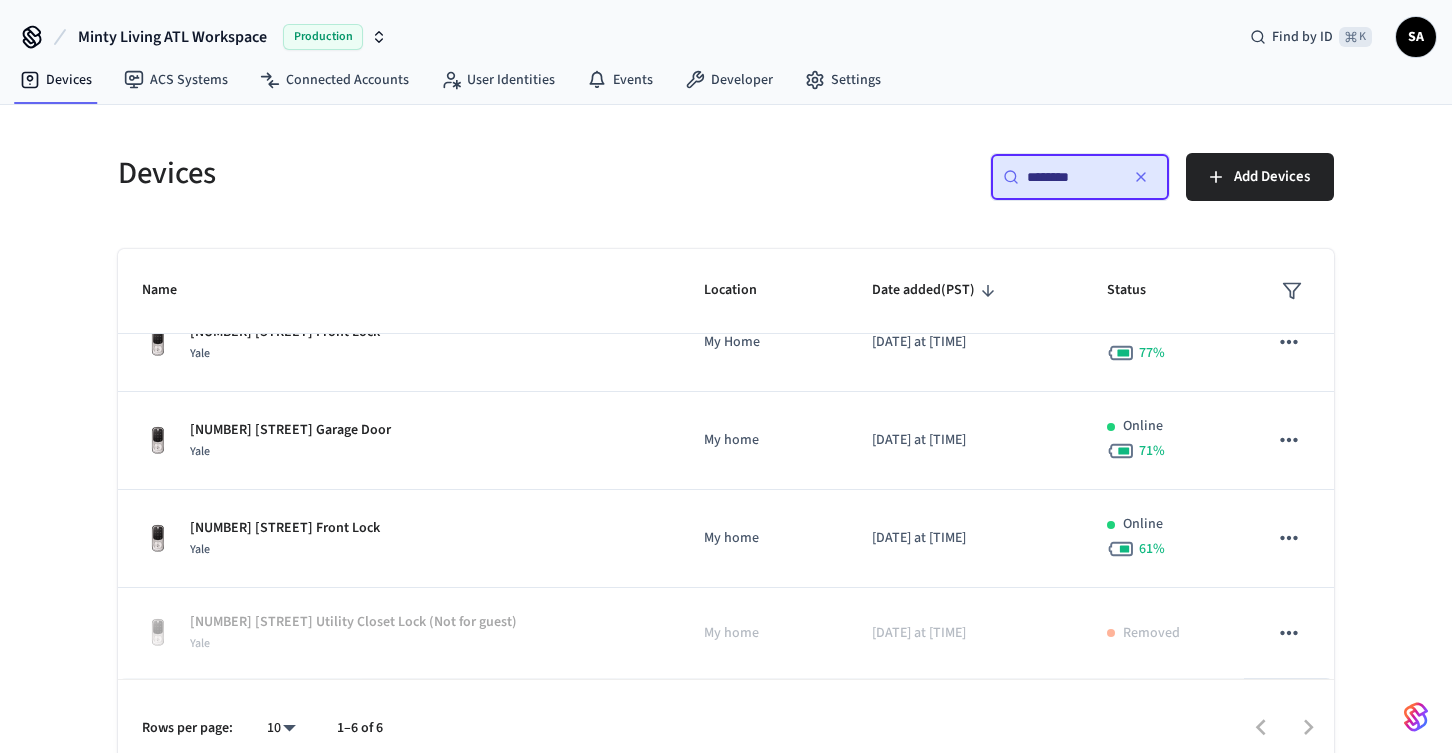scroll, scrollTop: 0, scrollLeft: 0, axis: both 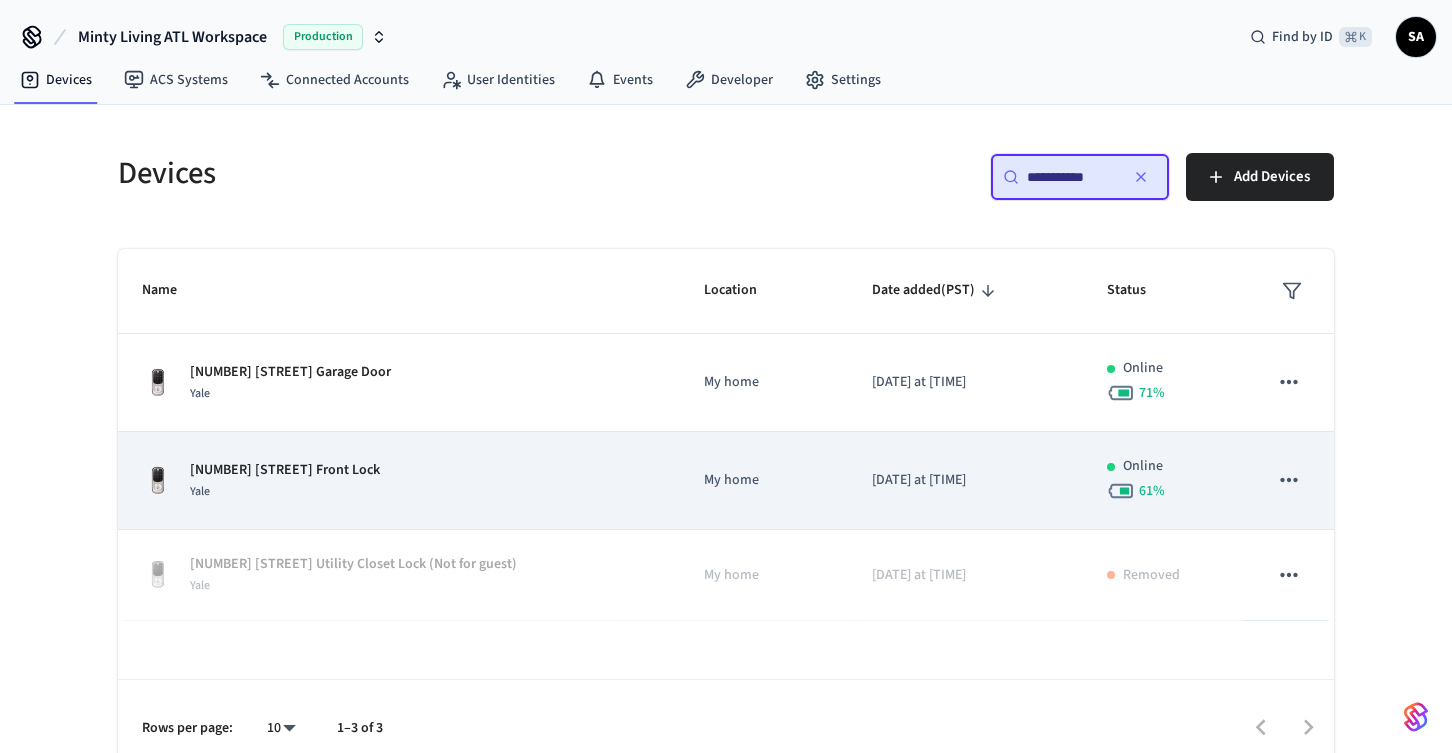 type on "**********" 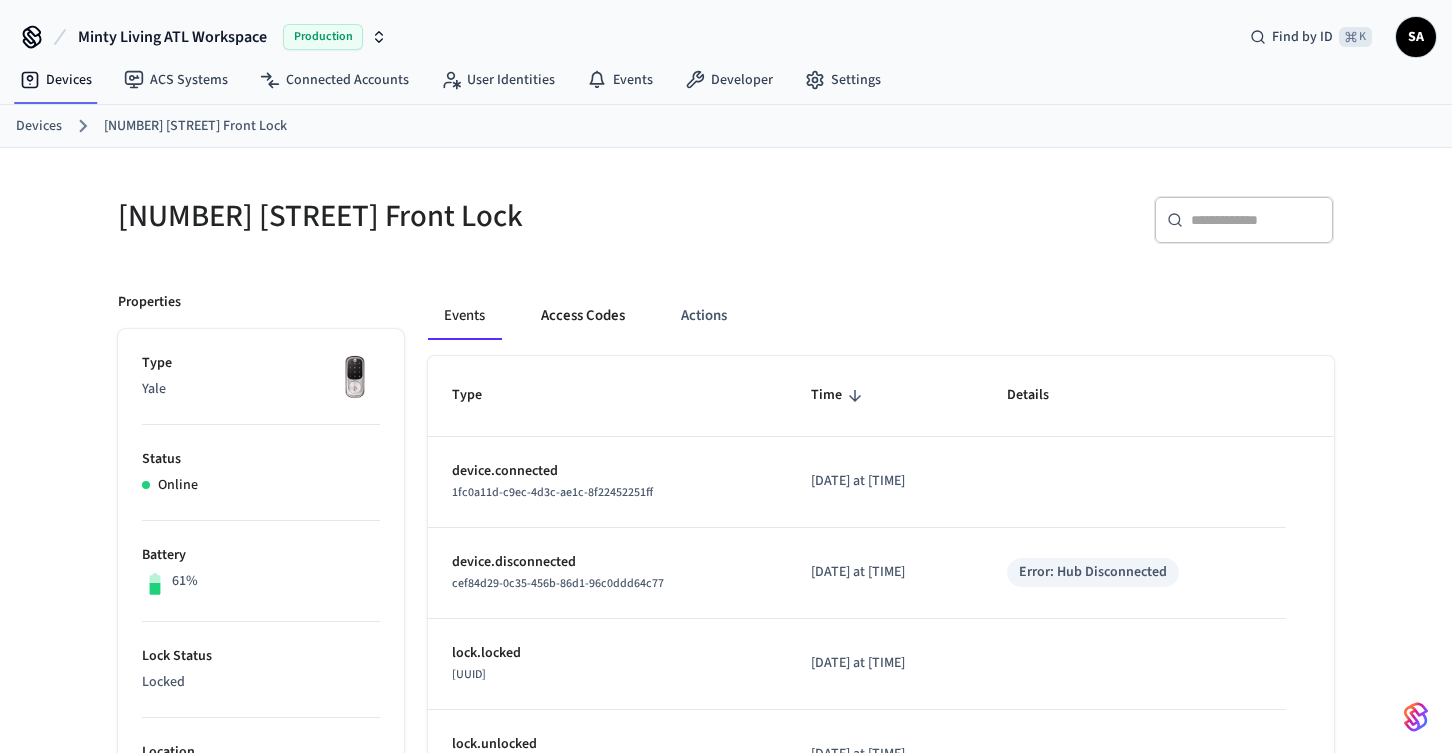 click on "Access Codes" at bounding box center [583, 316] 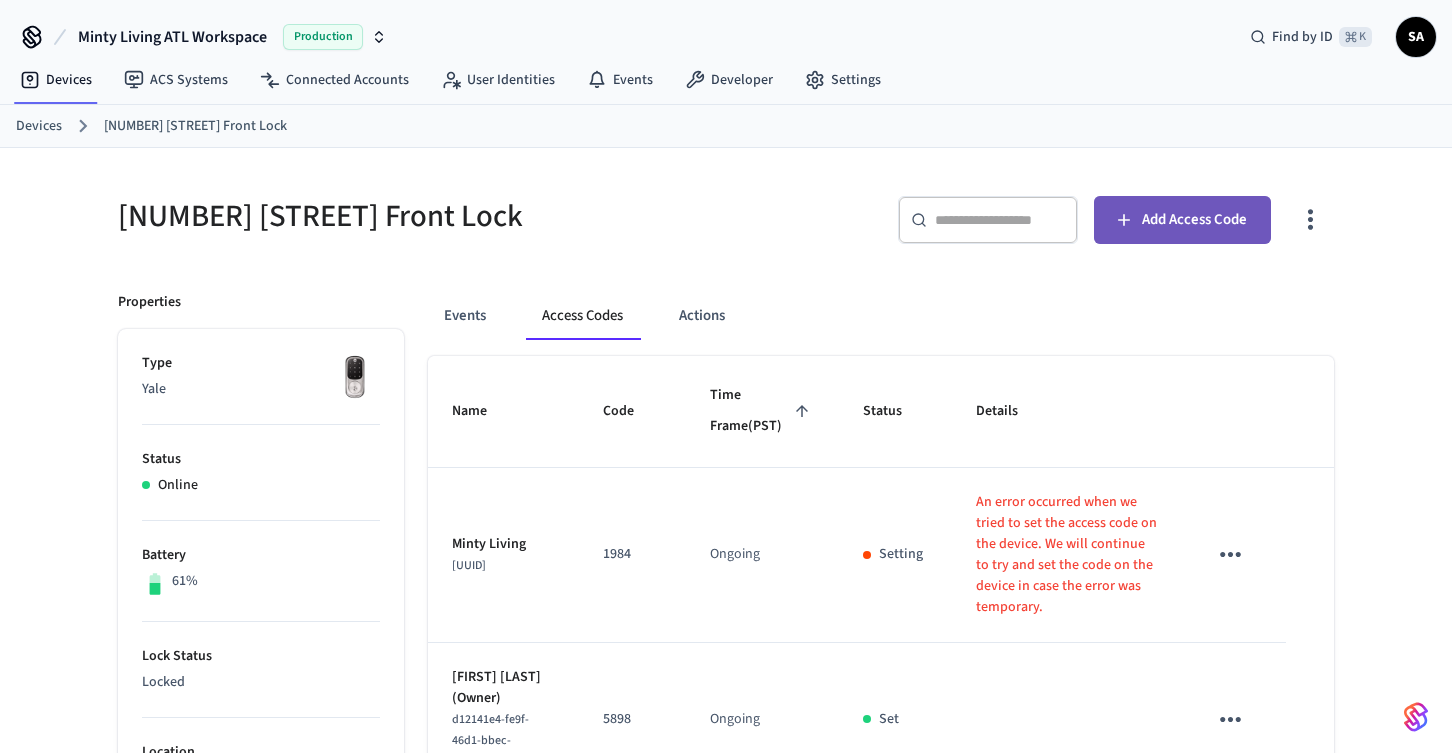 click on "Add Access Code" at bounding box center [1194, 220] 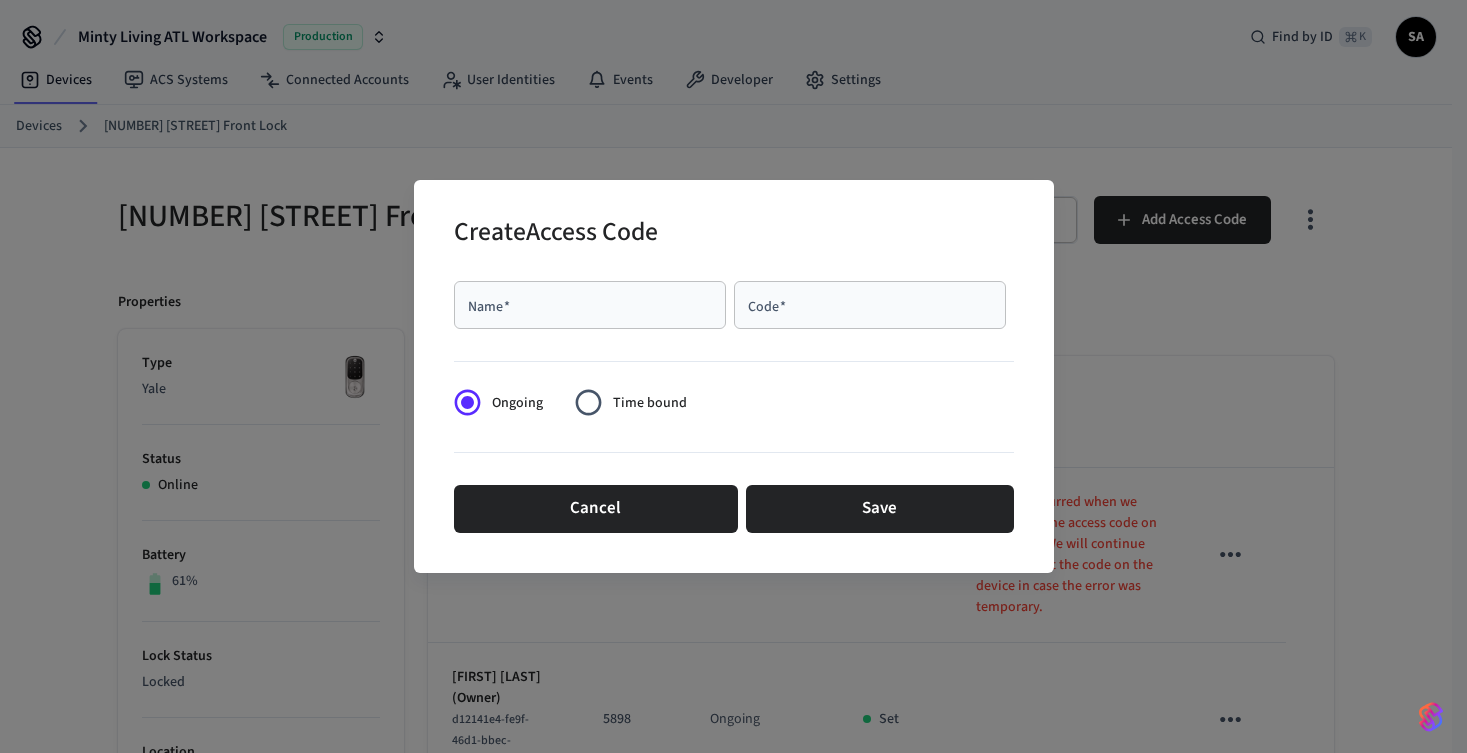 click on "Name   *" at bounding box center [590, 305] 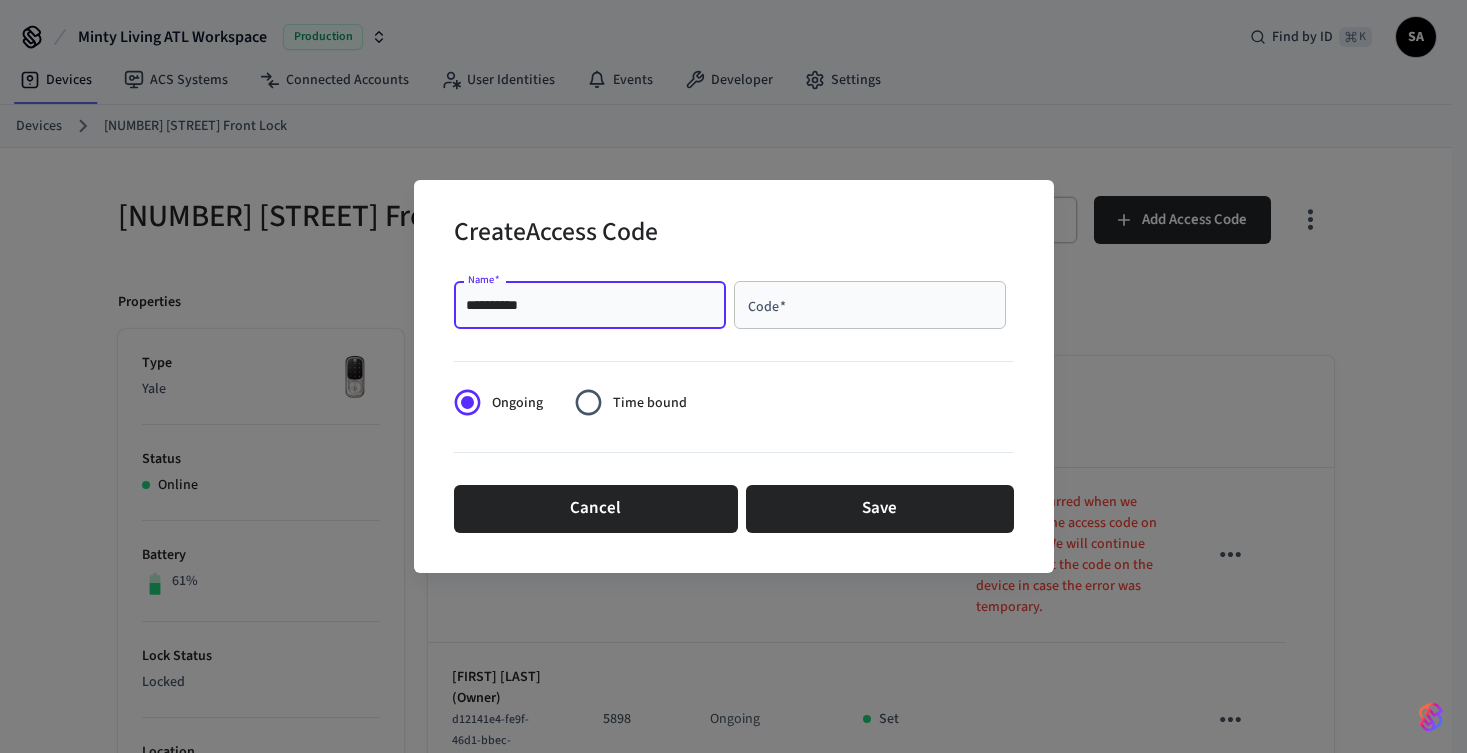 type on "**********" 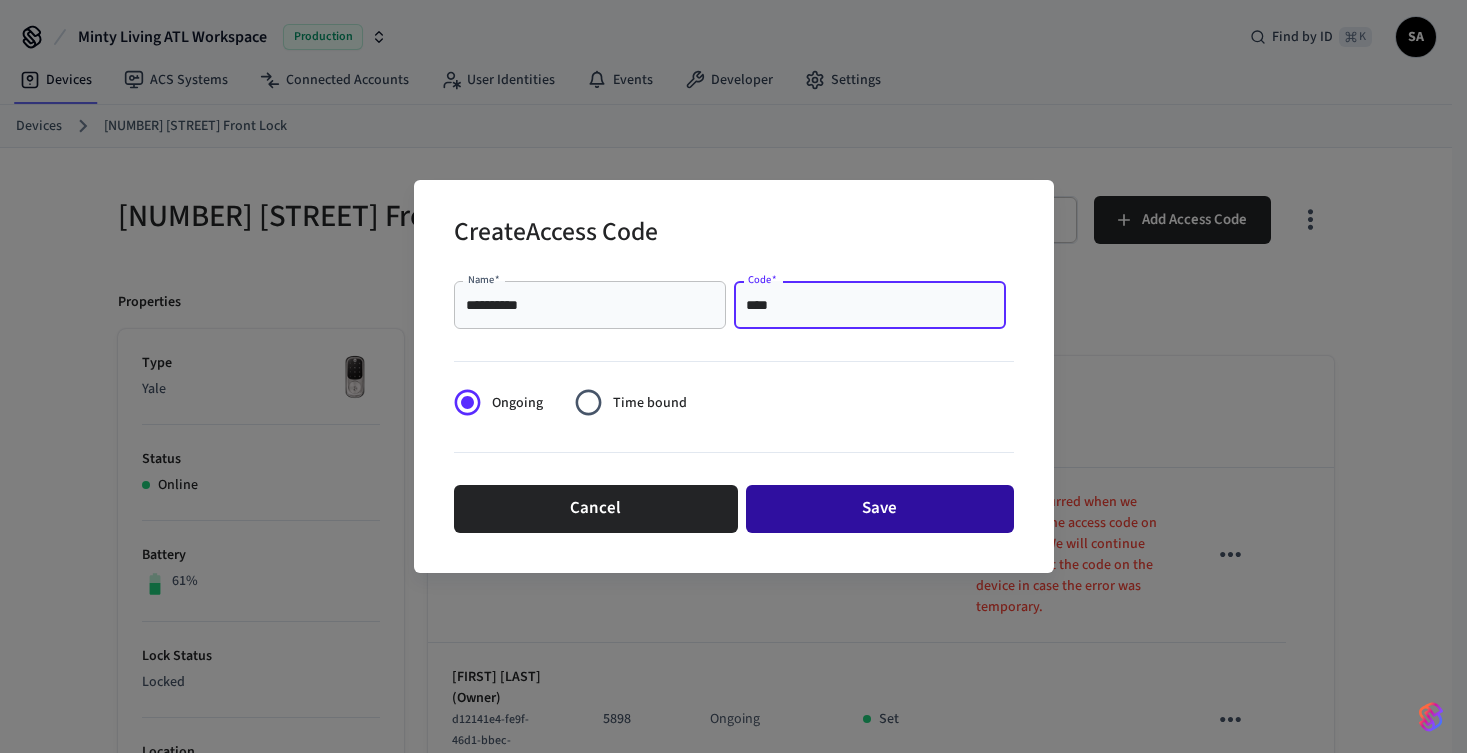type on "****" 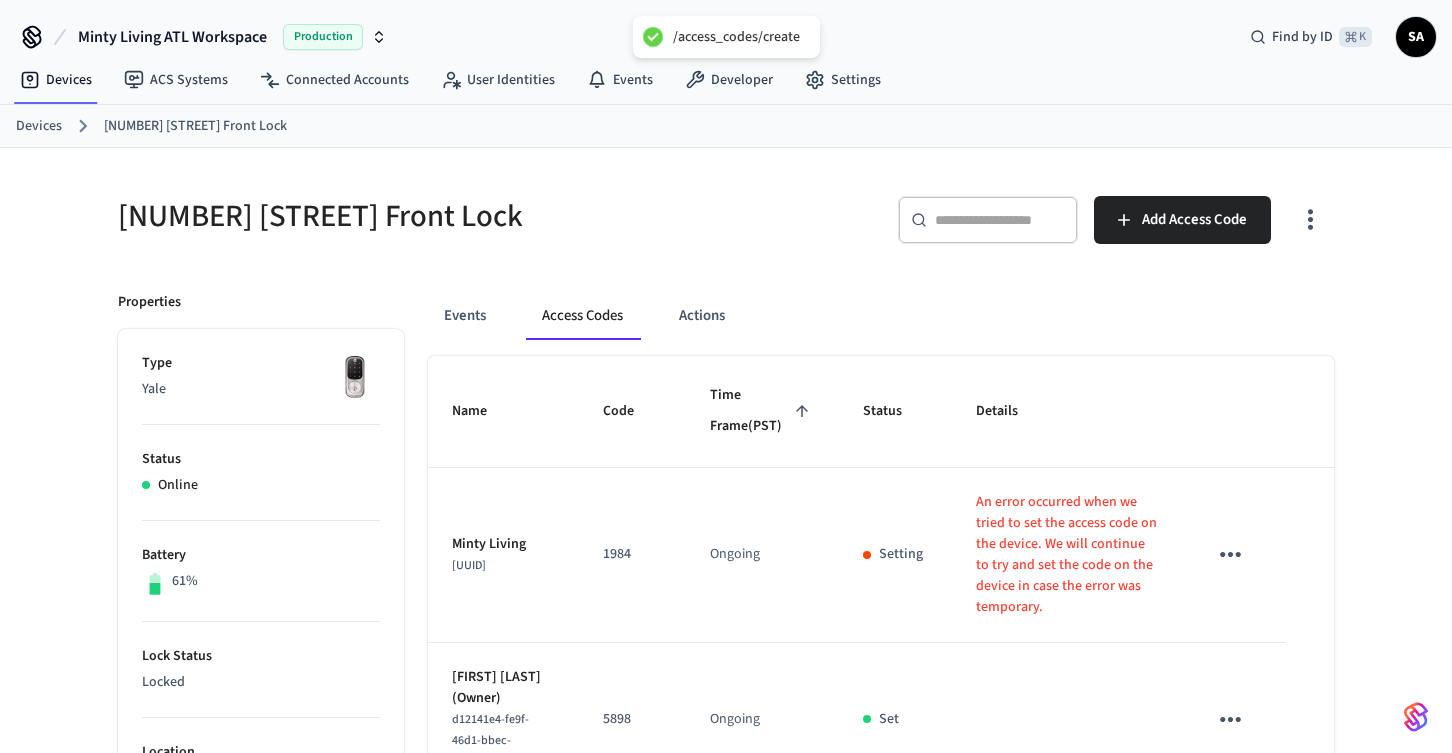 click on "Devices" at bounding box center [39, 126] 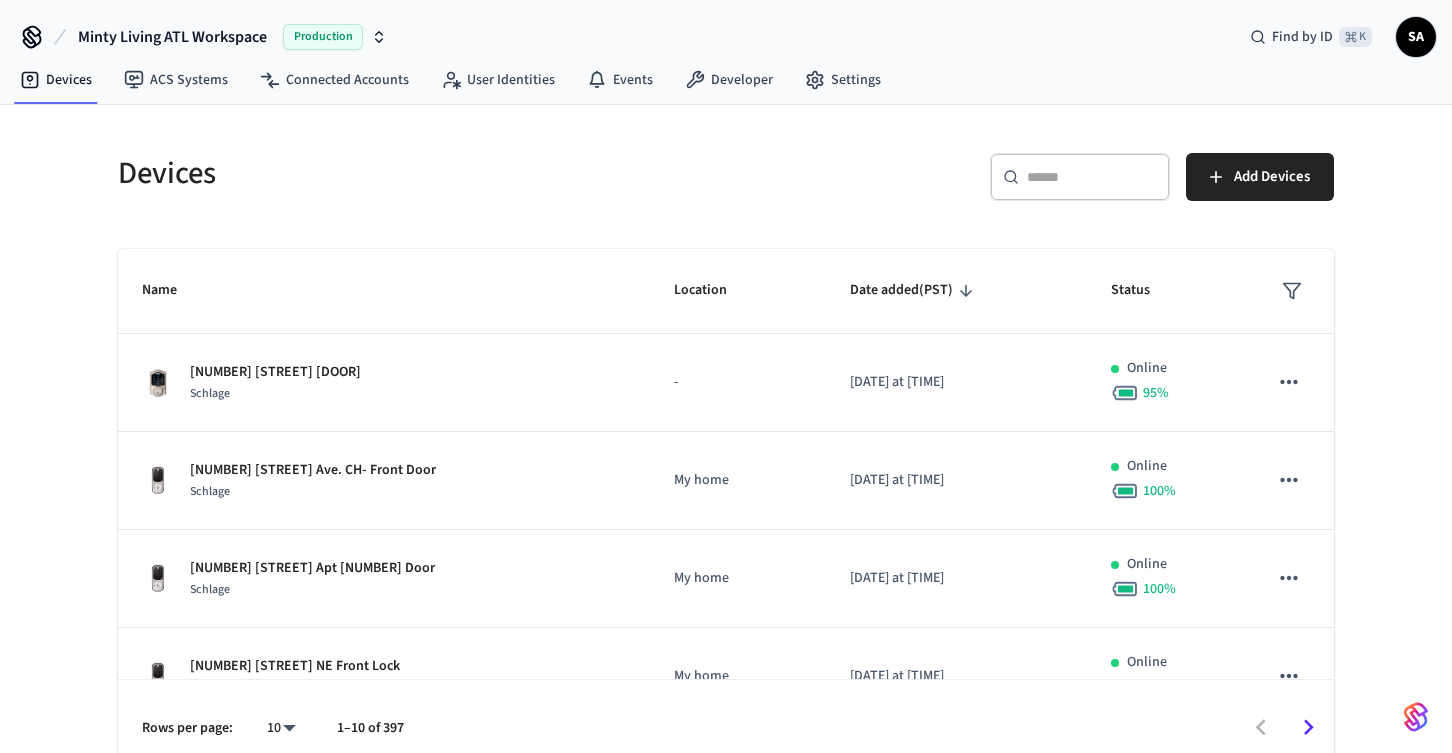 click on "​ ​" at bounding box center (1080, 177) 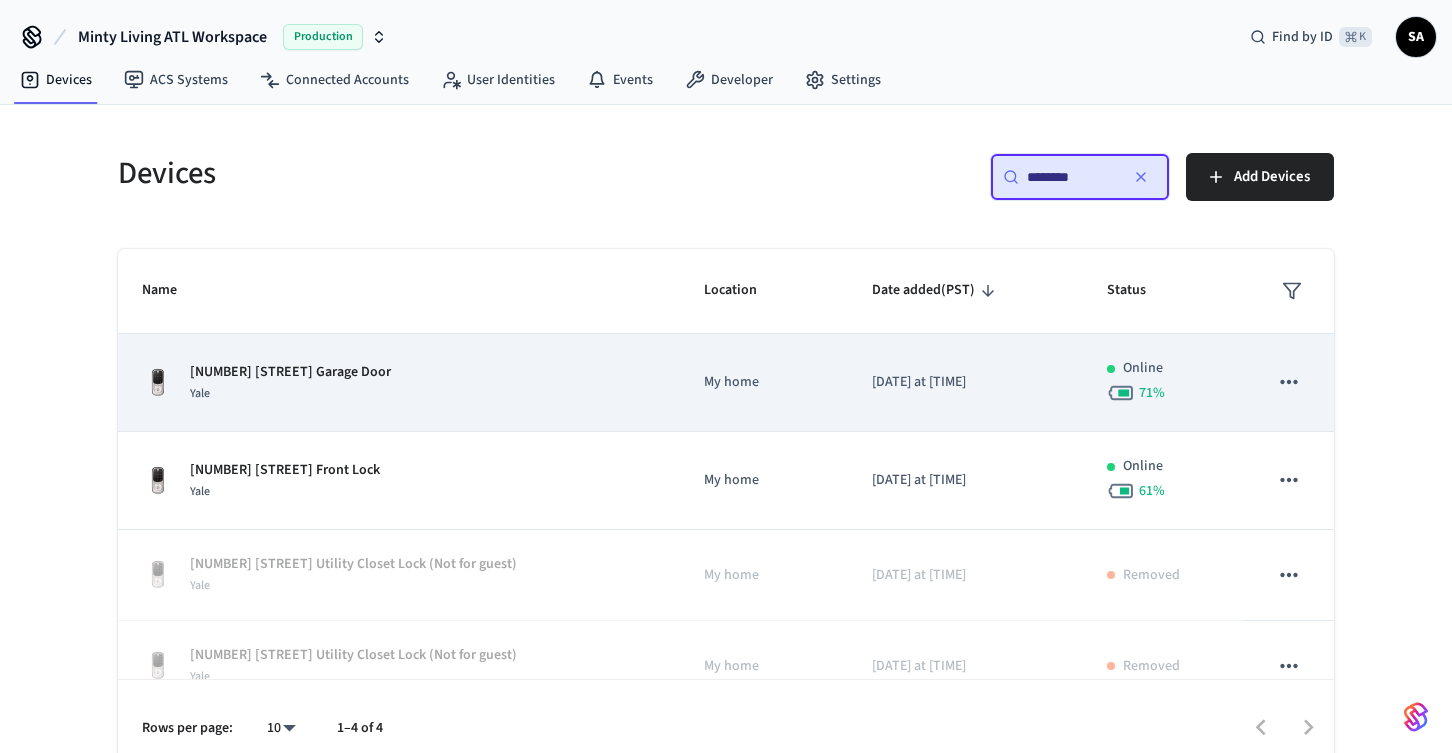 type on "********" 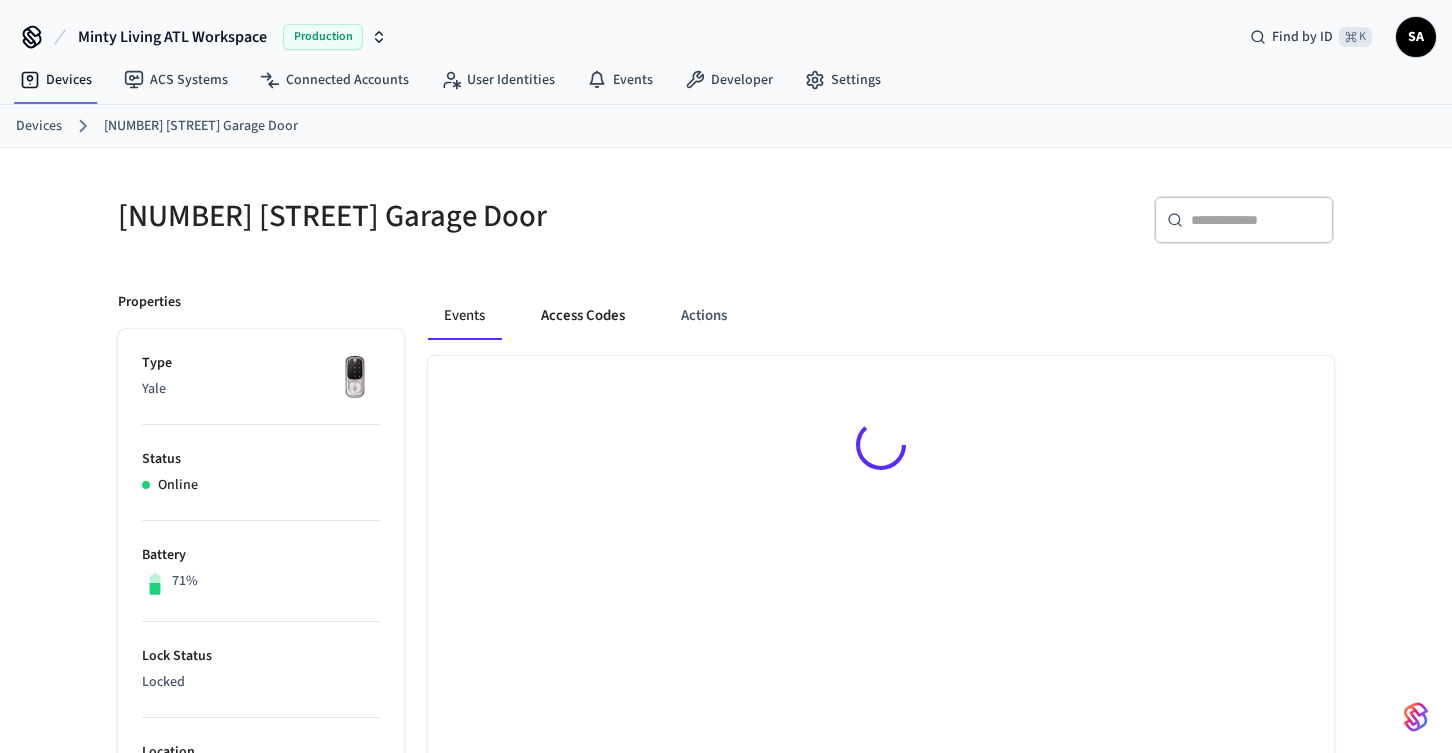 click on "Access Codes" at bounding box center [583, 316] 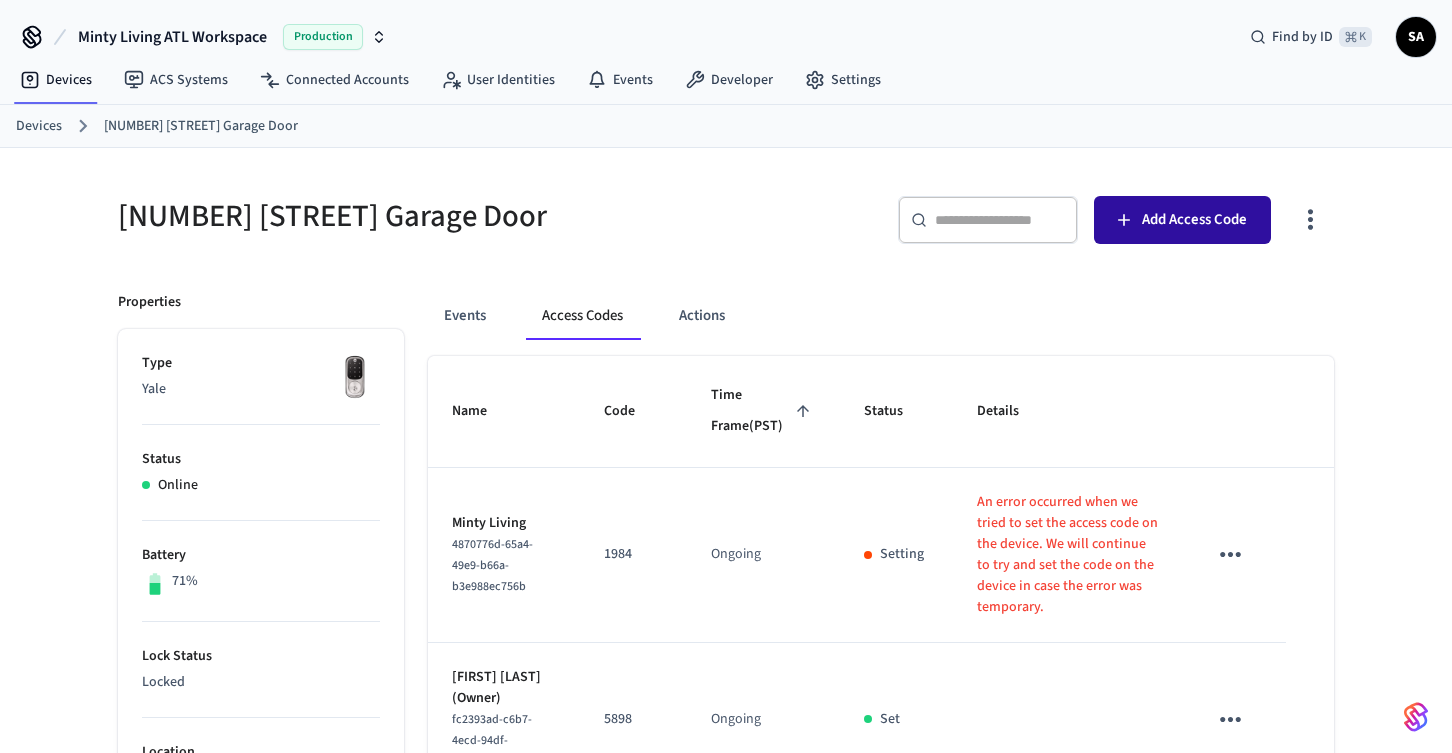 click on "Add Access Code" at bounding box center [1194, 220] 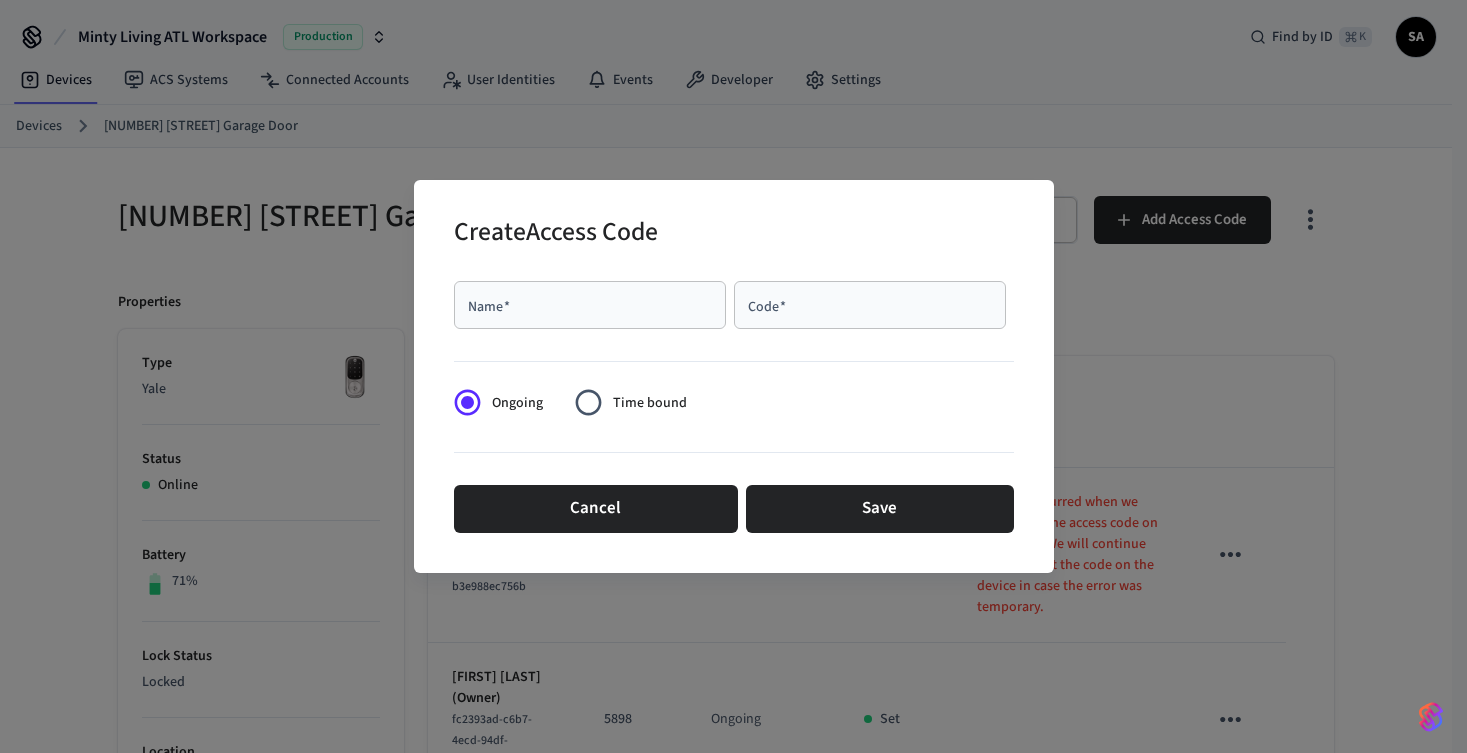 click on "Name   *" at bounding box center [590, 305] 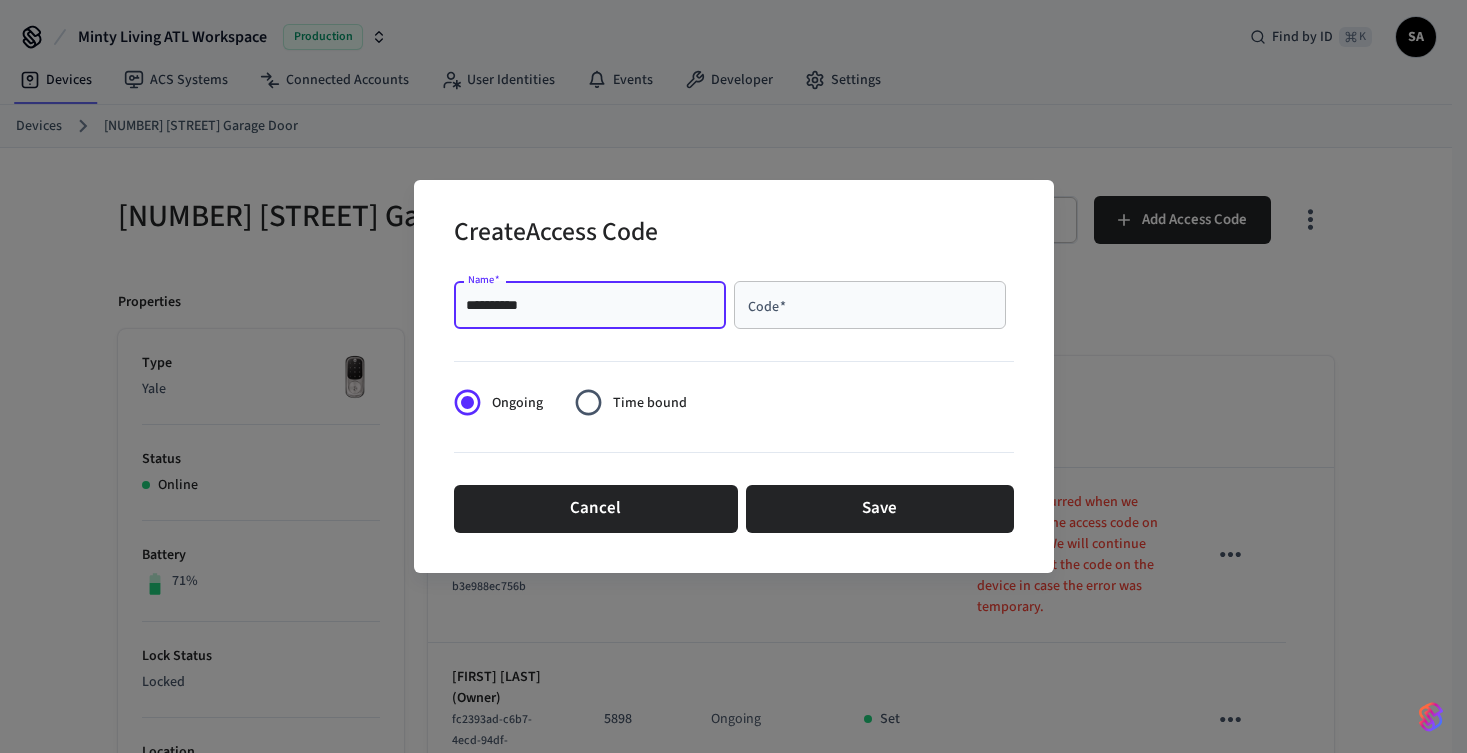 type on "**********" 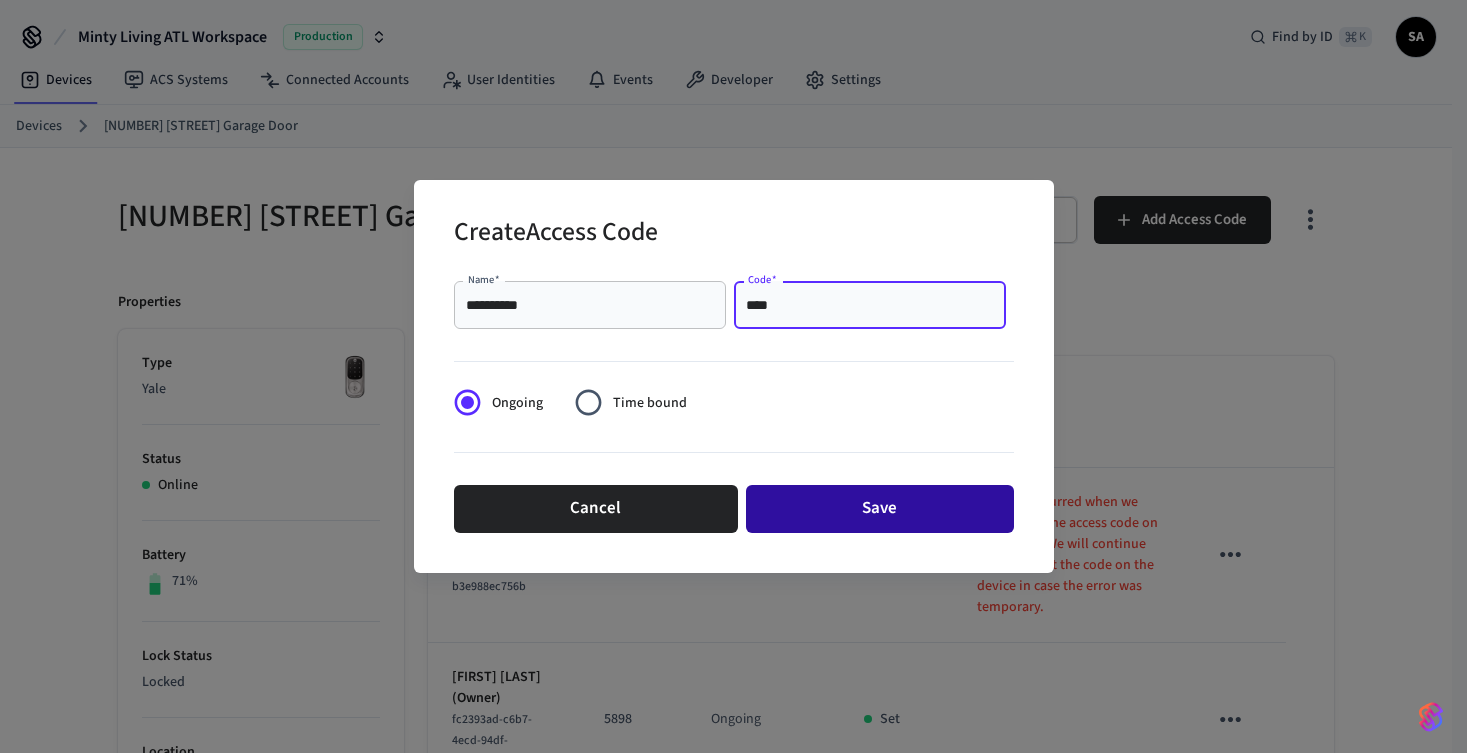 type on "****" 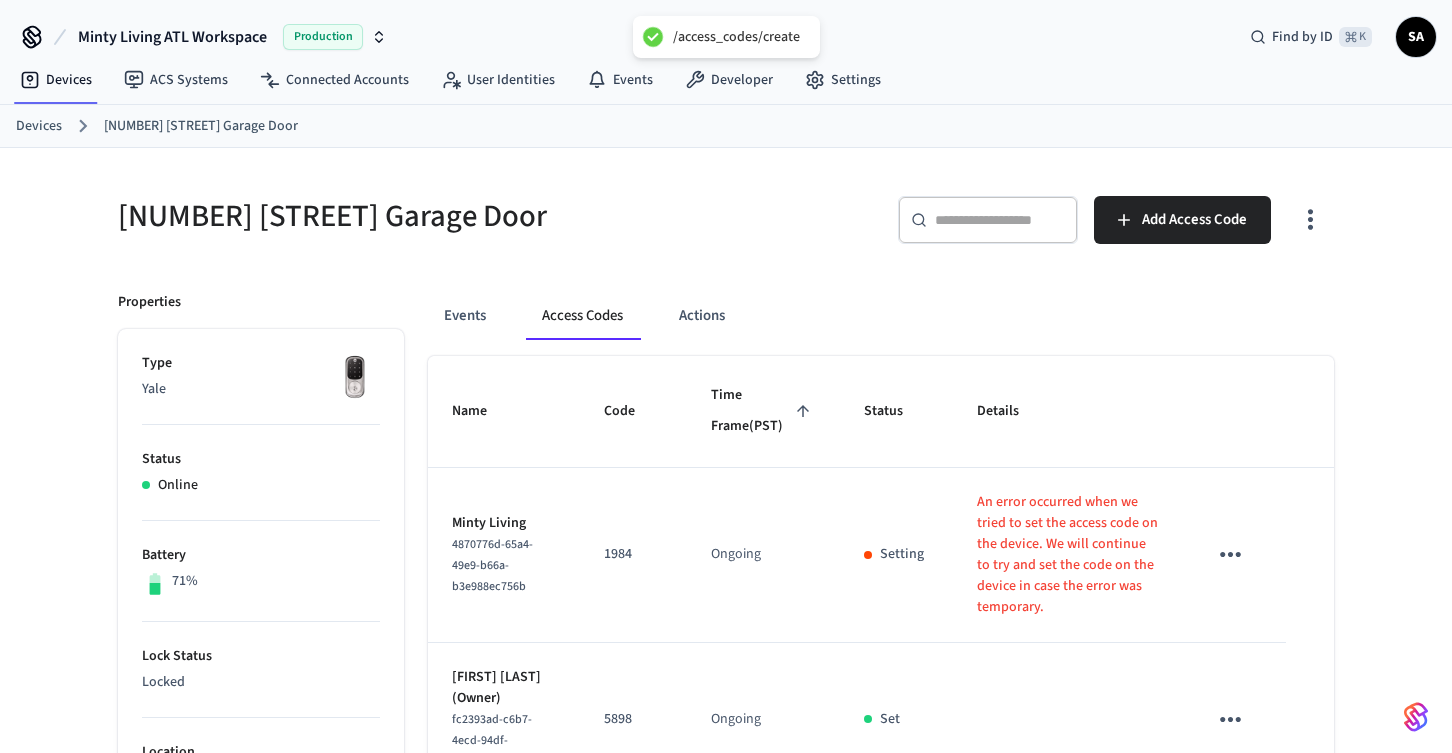 click on "Devices [NUMBER] [STREET] Garage Door" at bounding box center (734, 126) 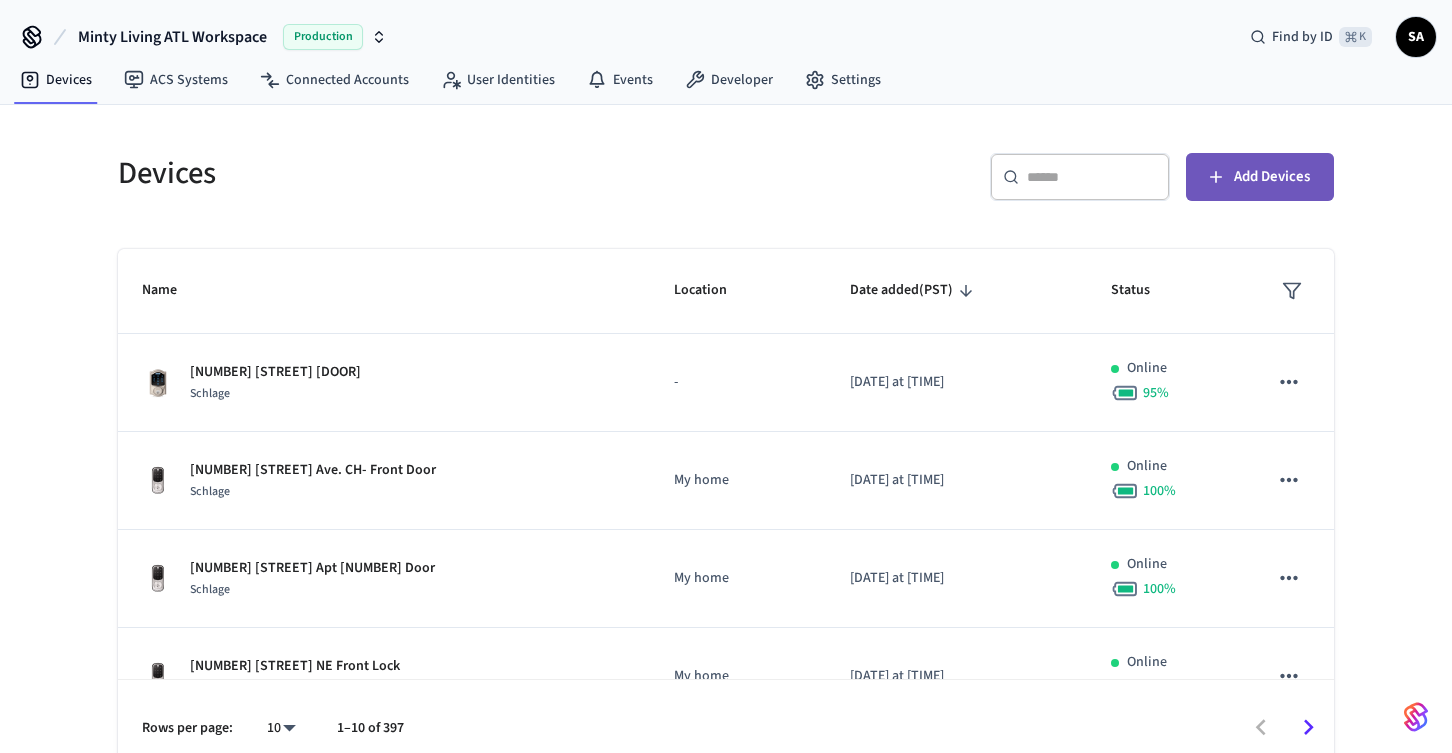 click on "Add Devices" at bounding box center [1272, 177] 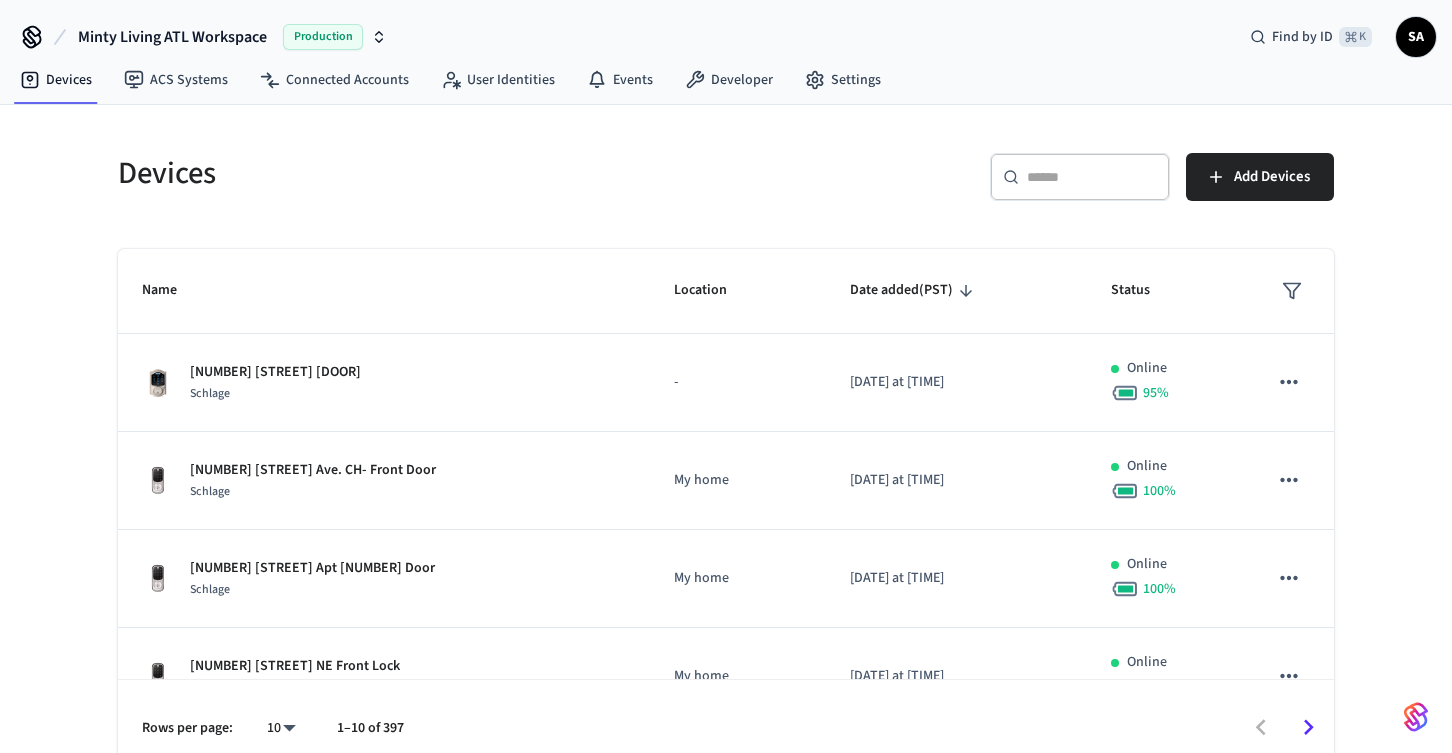 click at bounding box center (1092, 177) 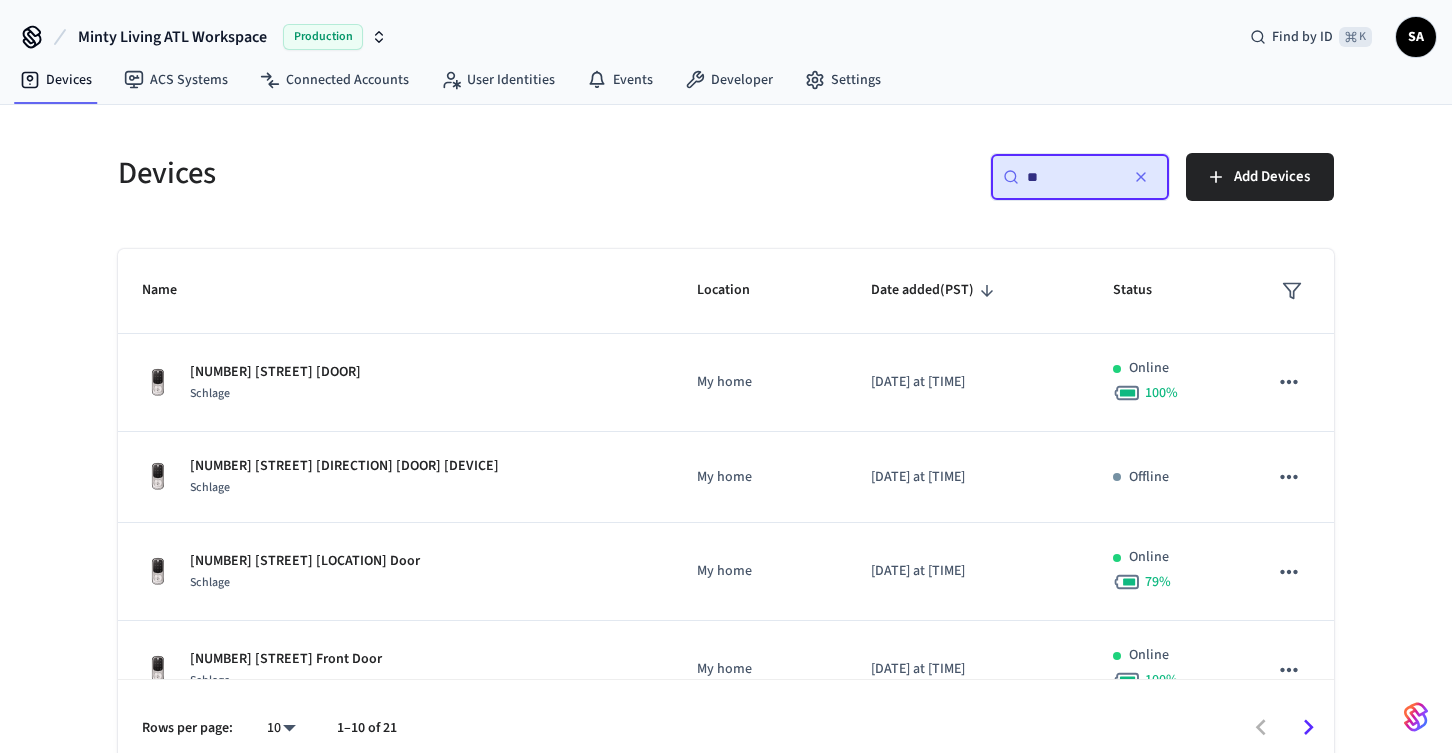 type on "*" 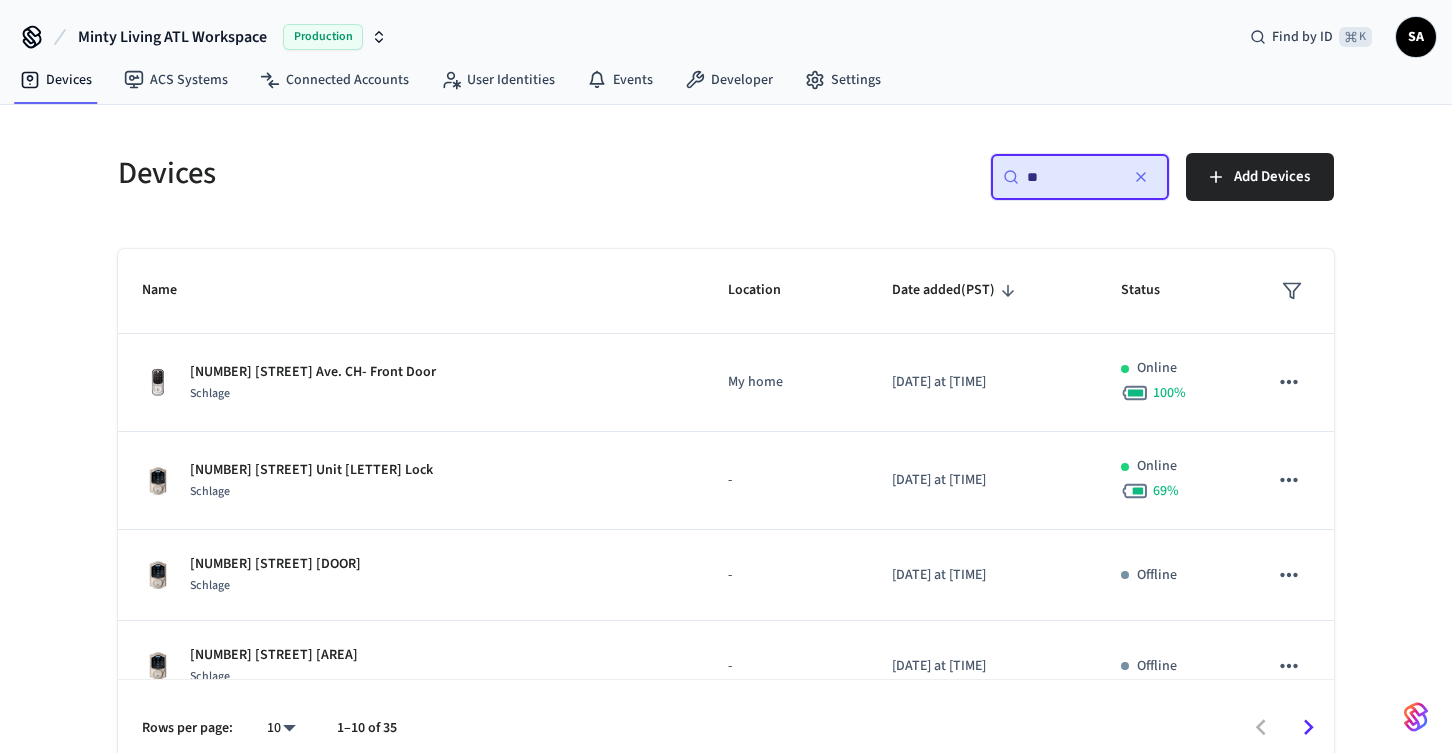 type on "*" 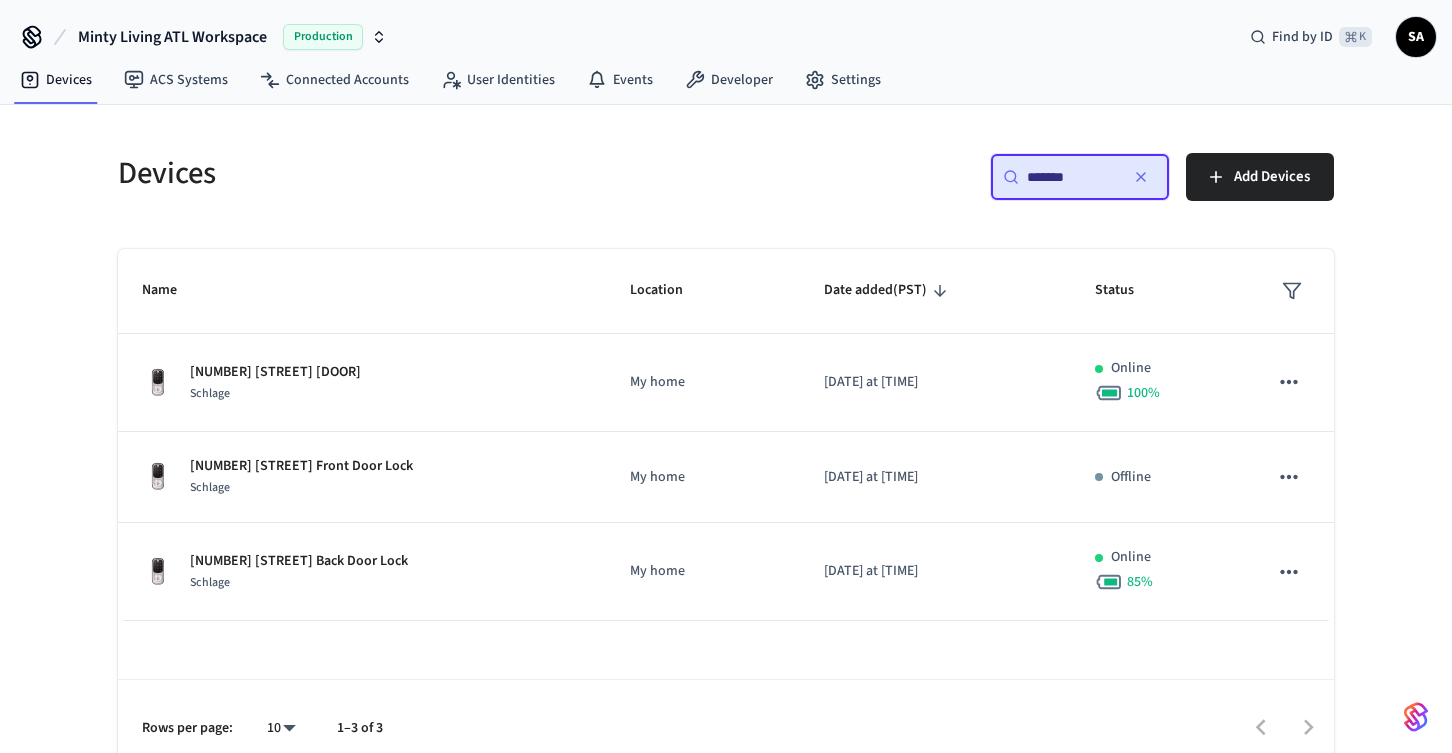 type on "*******" 